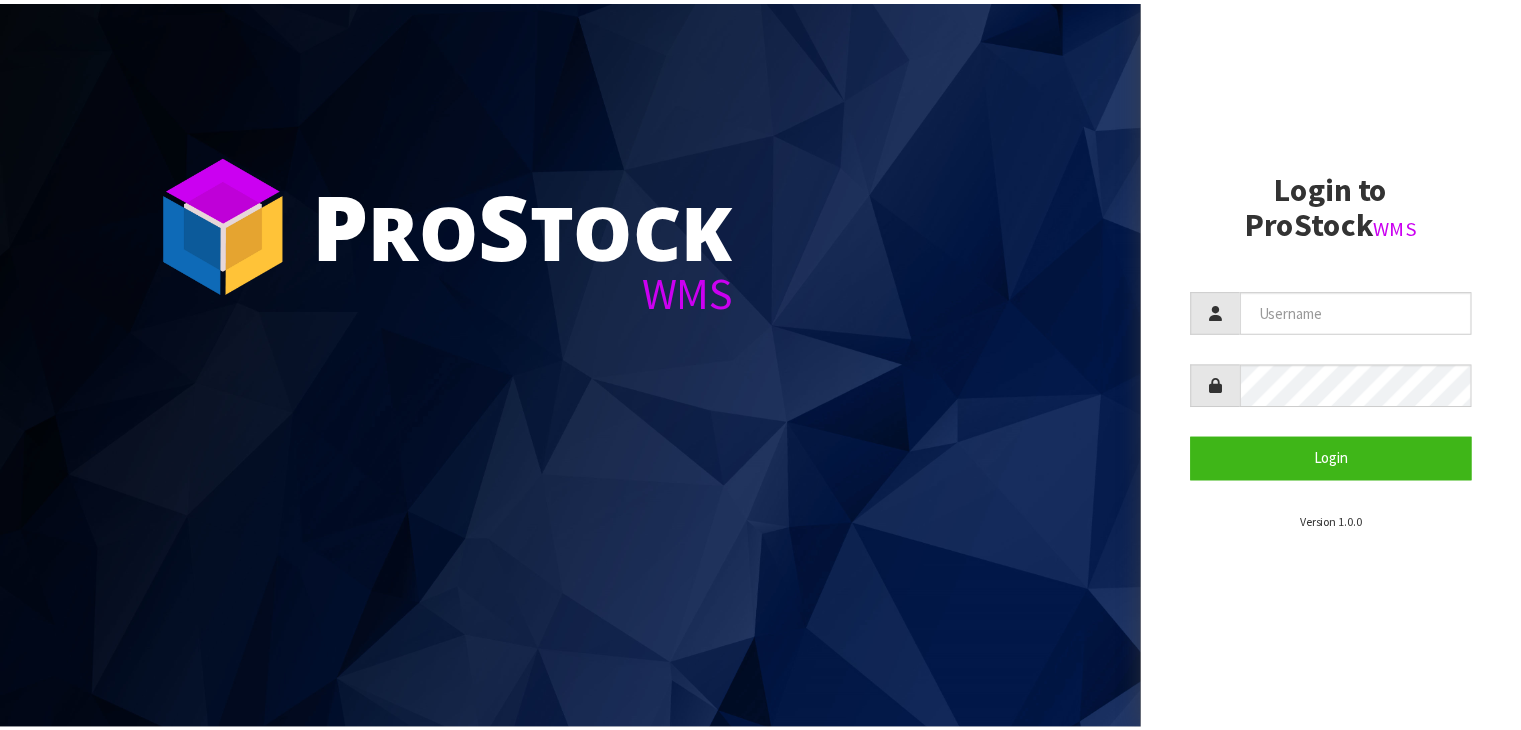 scroll, scrollTop: 0, scrollLeft: 0, axis: both 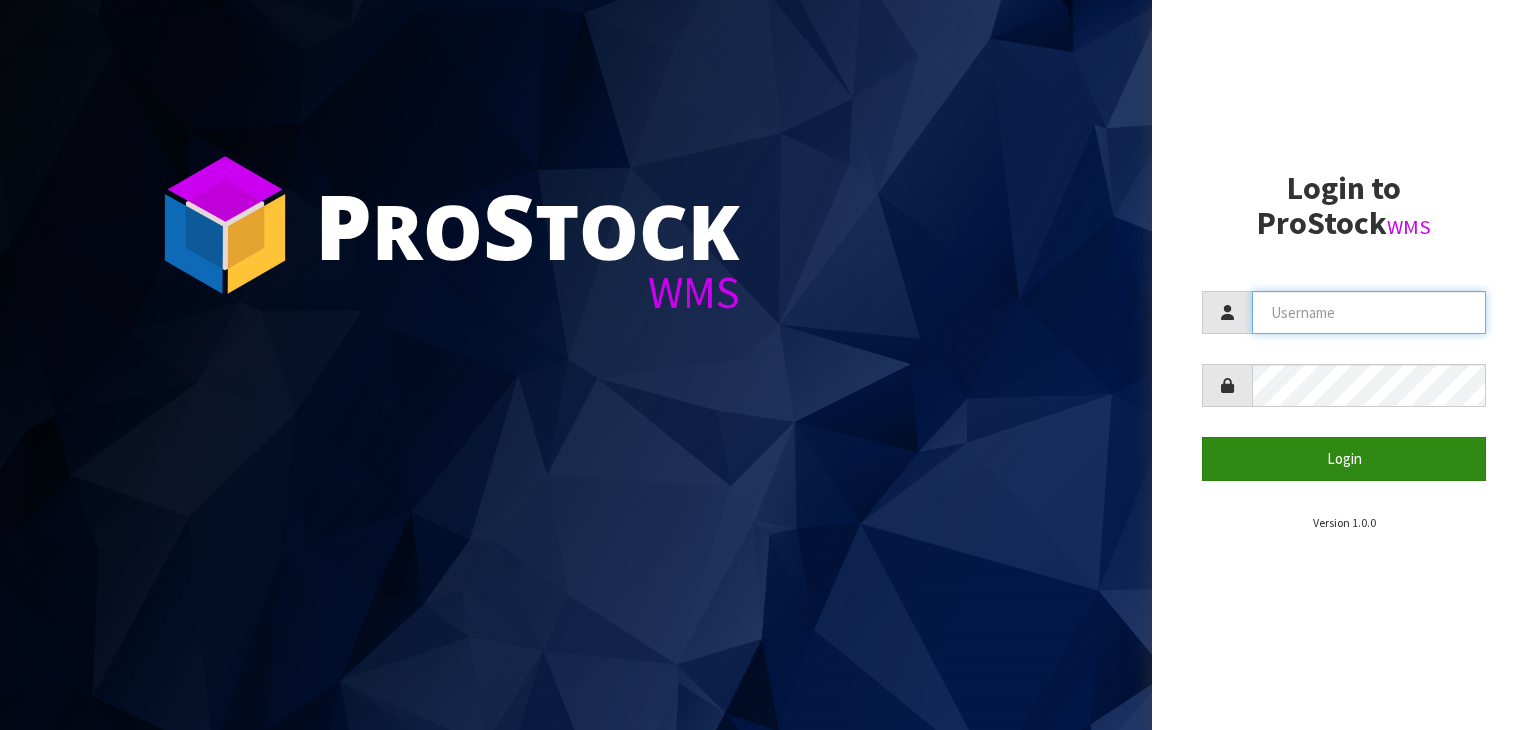 type on "[EMAIL]" 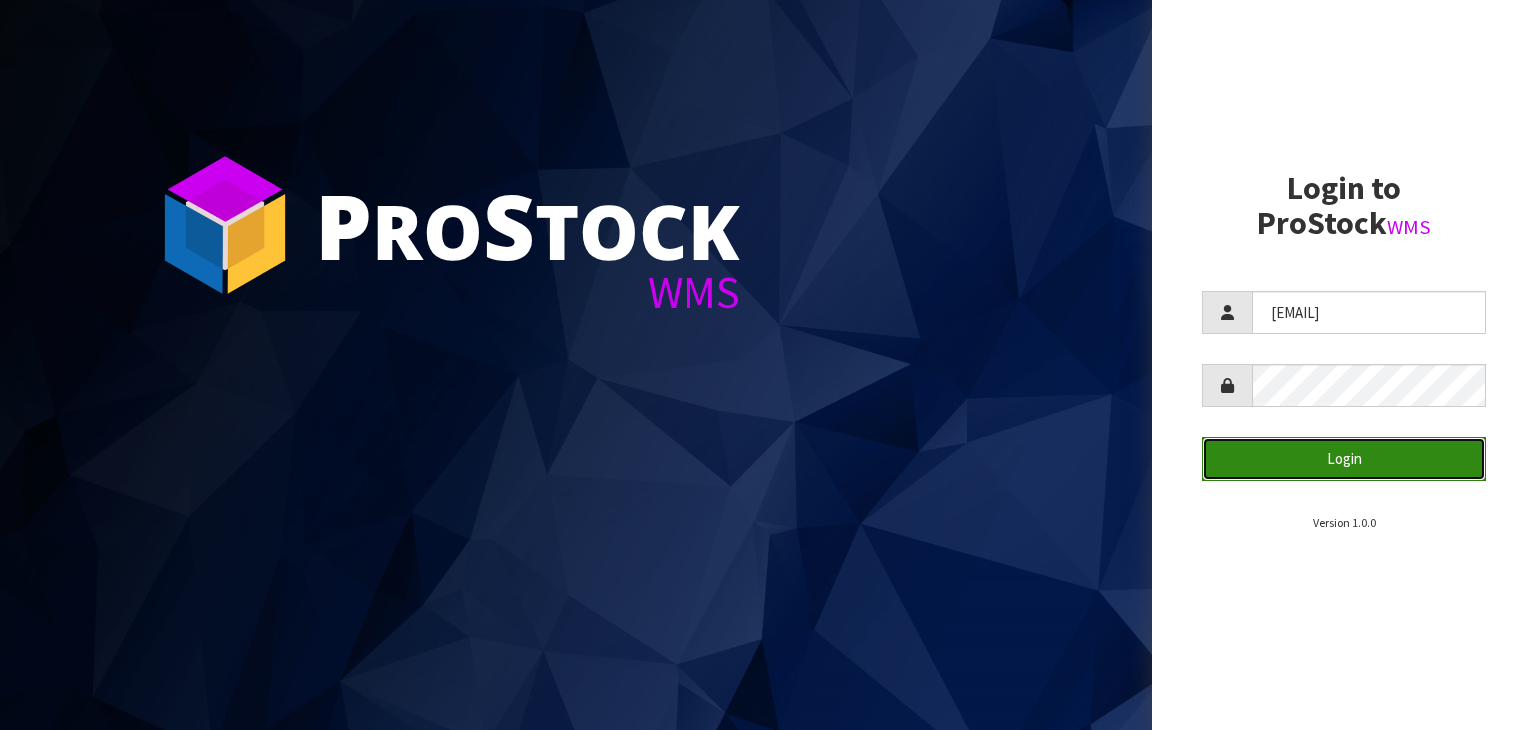 click on "Login" at bounding box center (1344, 458) 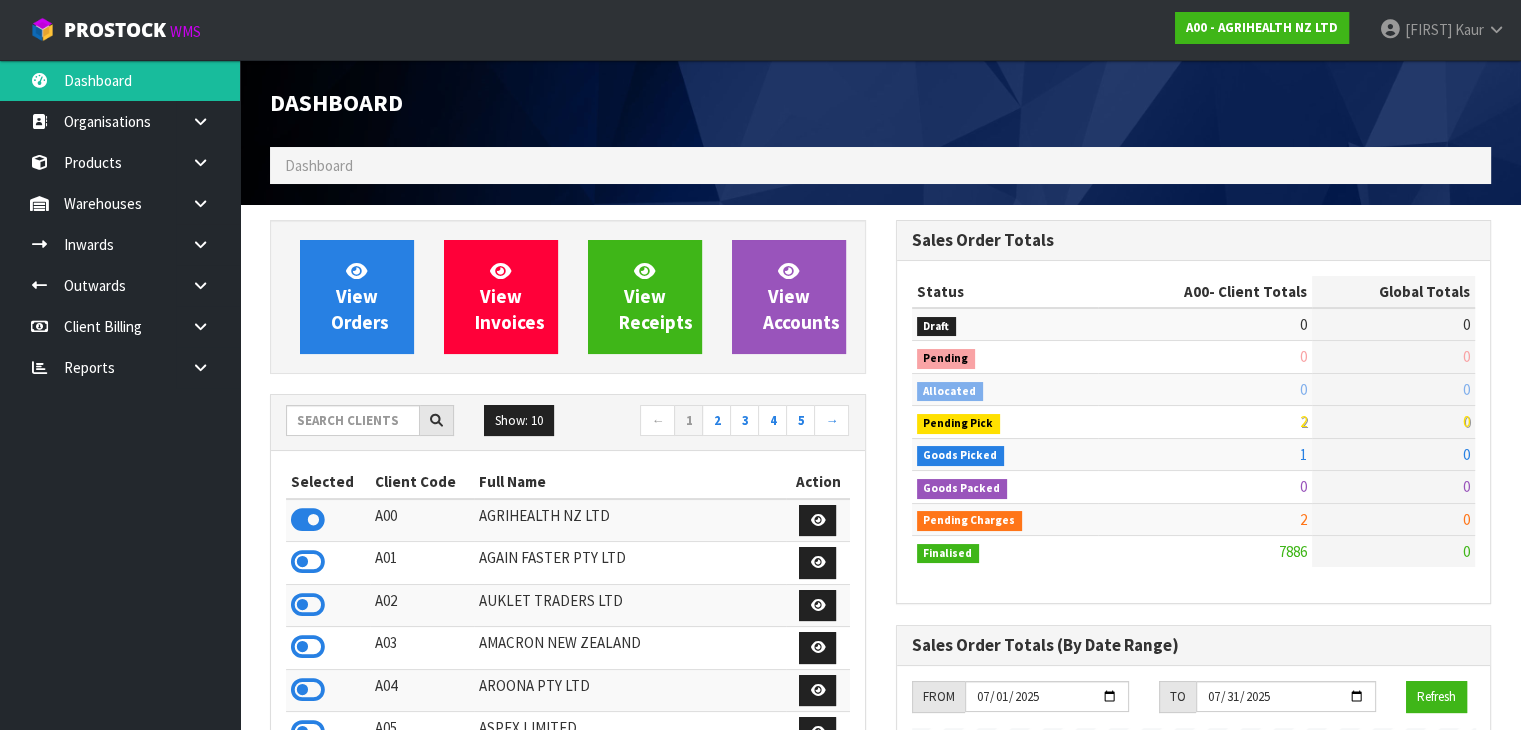 scroll, scrollTop: 998491, scrollLeft: 999374, axis: both 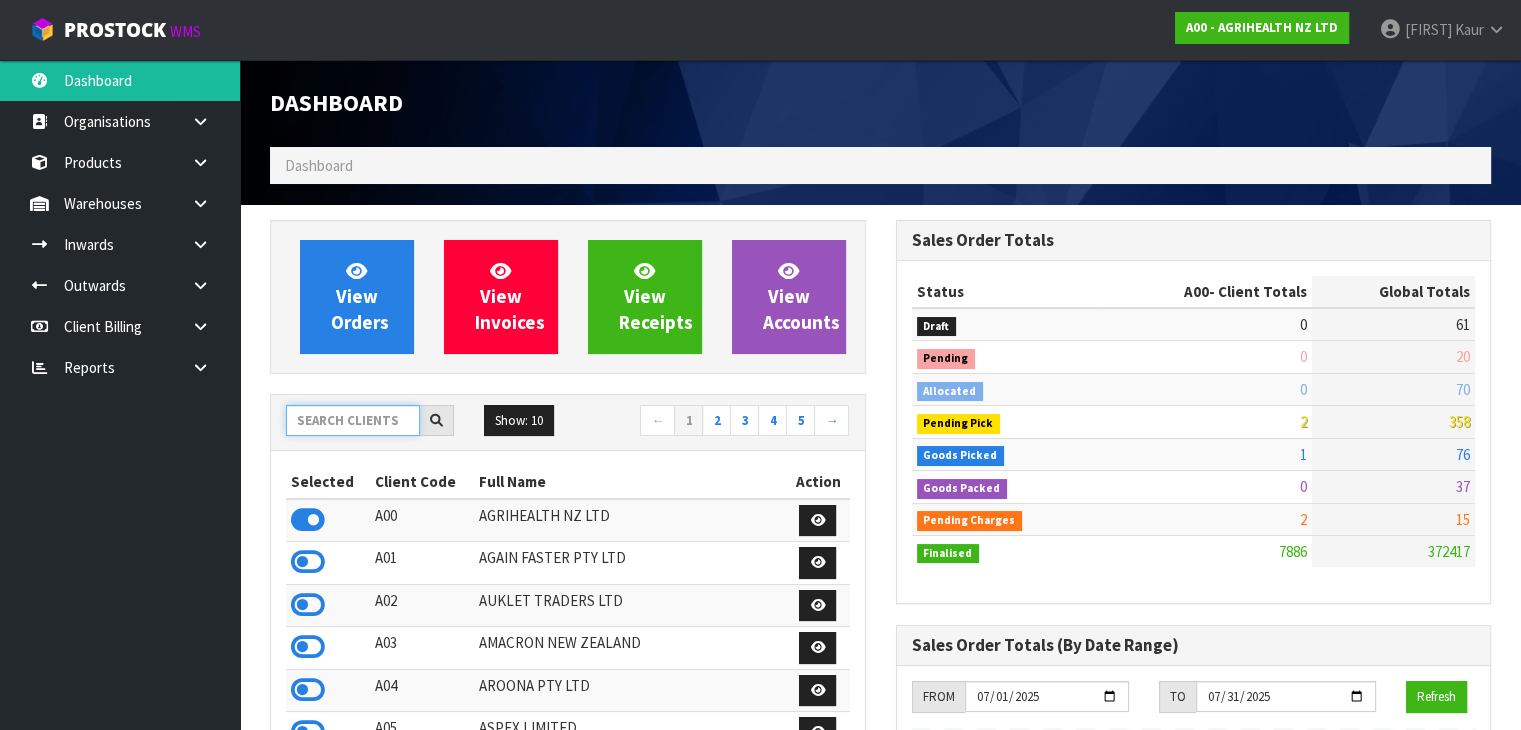 click at bounding box center [353, 420] 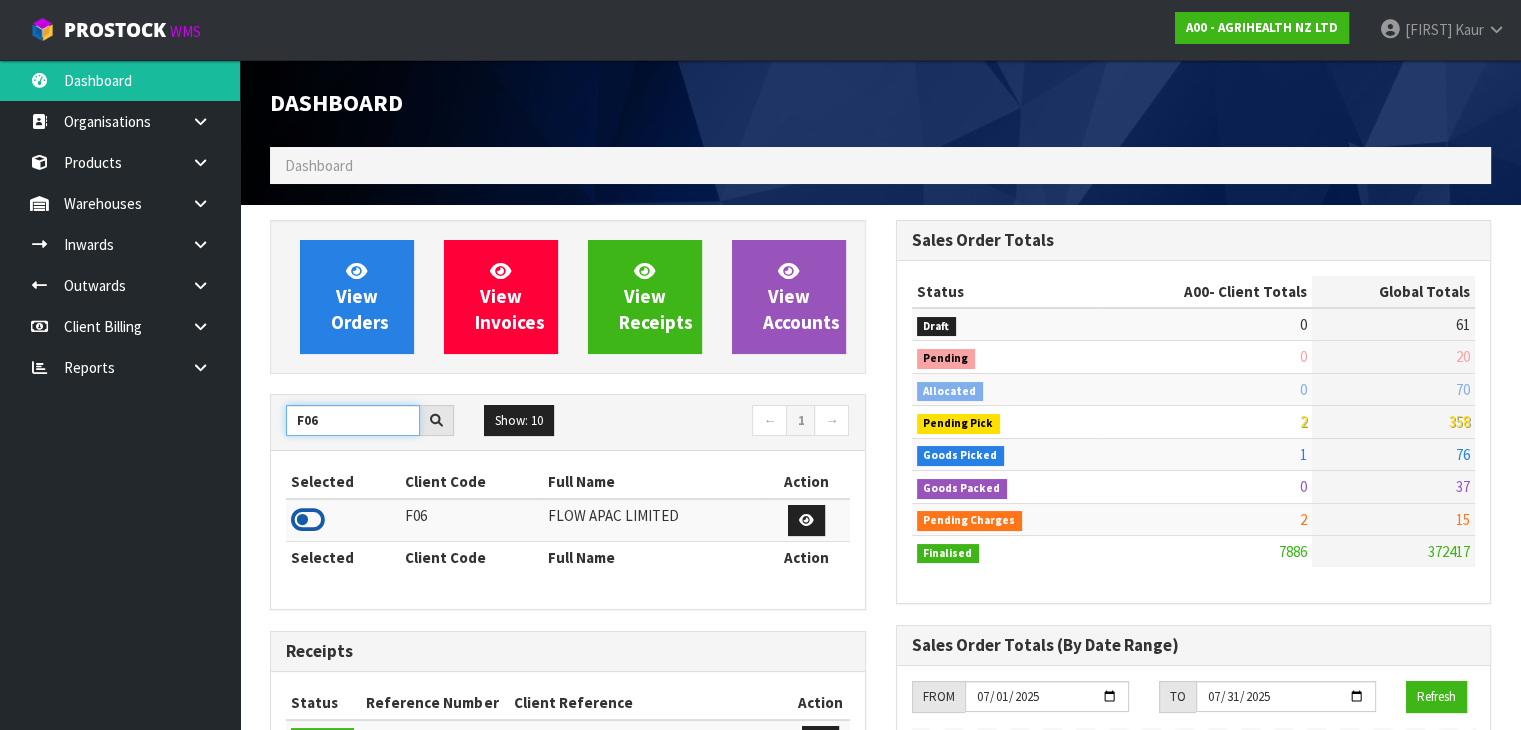 type on "F06" 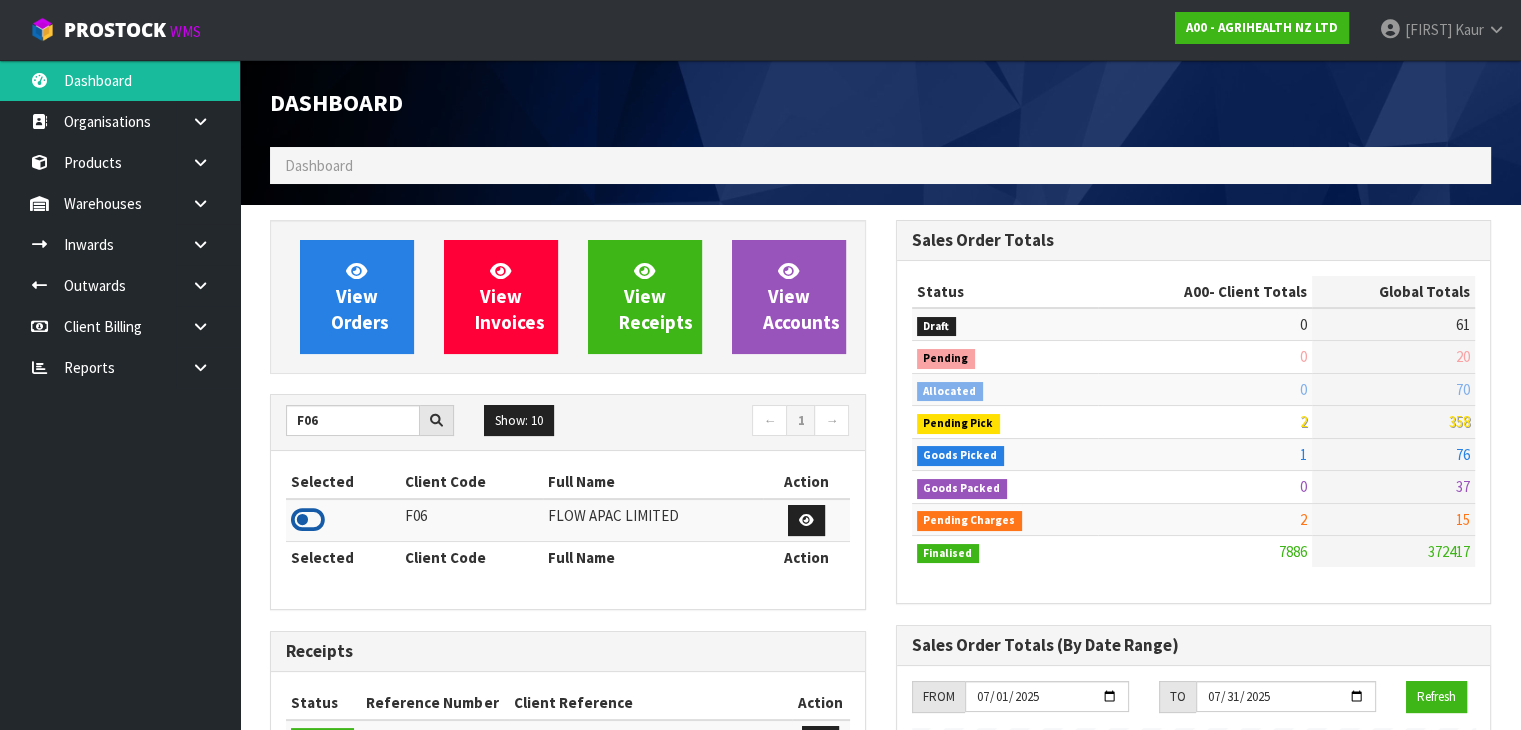 click at bounding box center (308, 520) 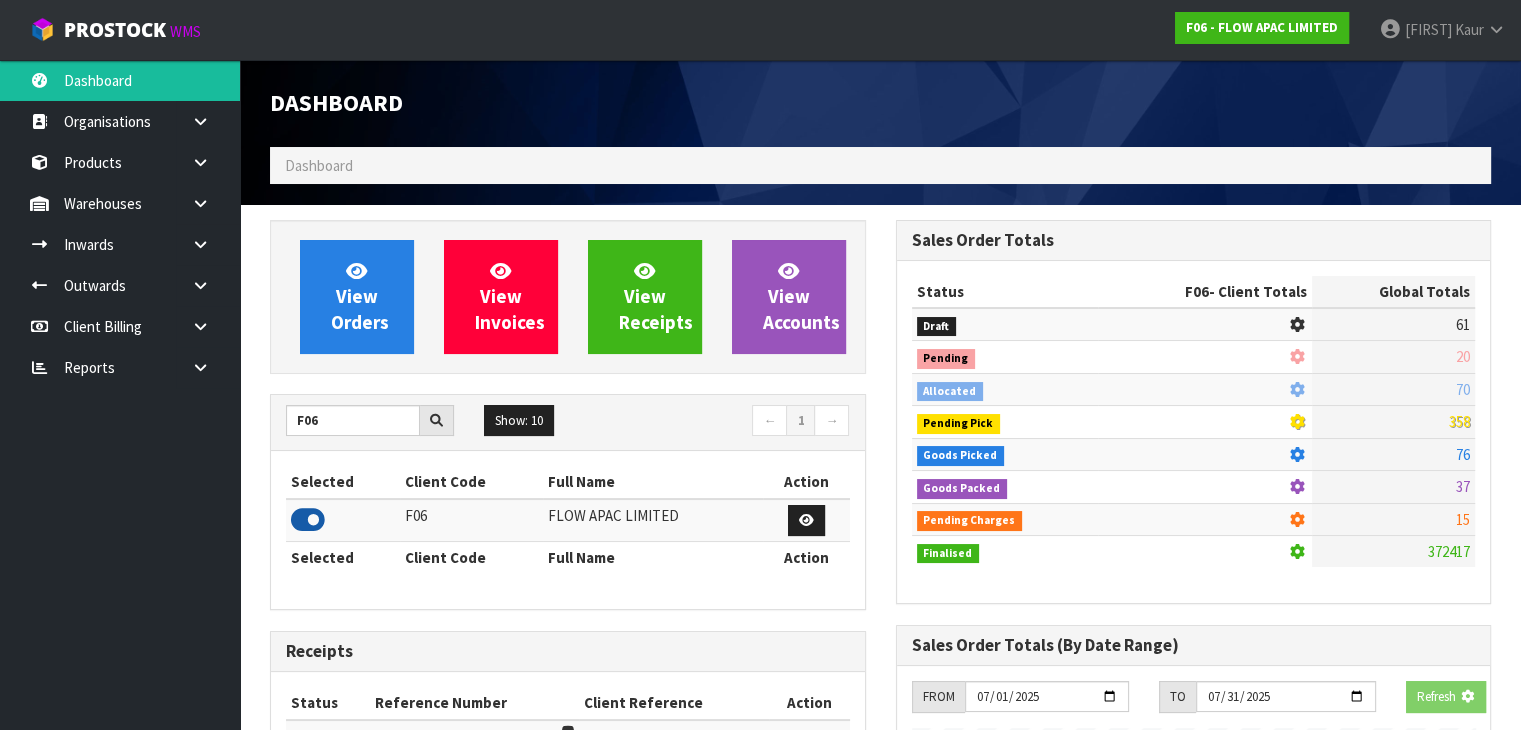 scroll, scrollTop: 1242, scrollLeft: 625, axis: both 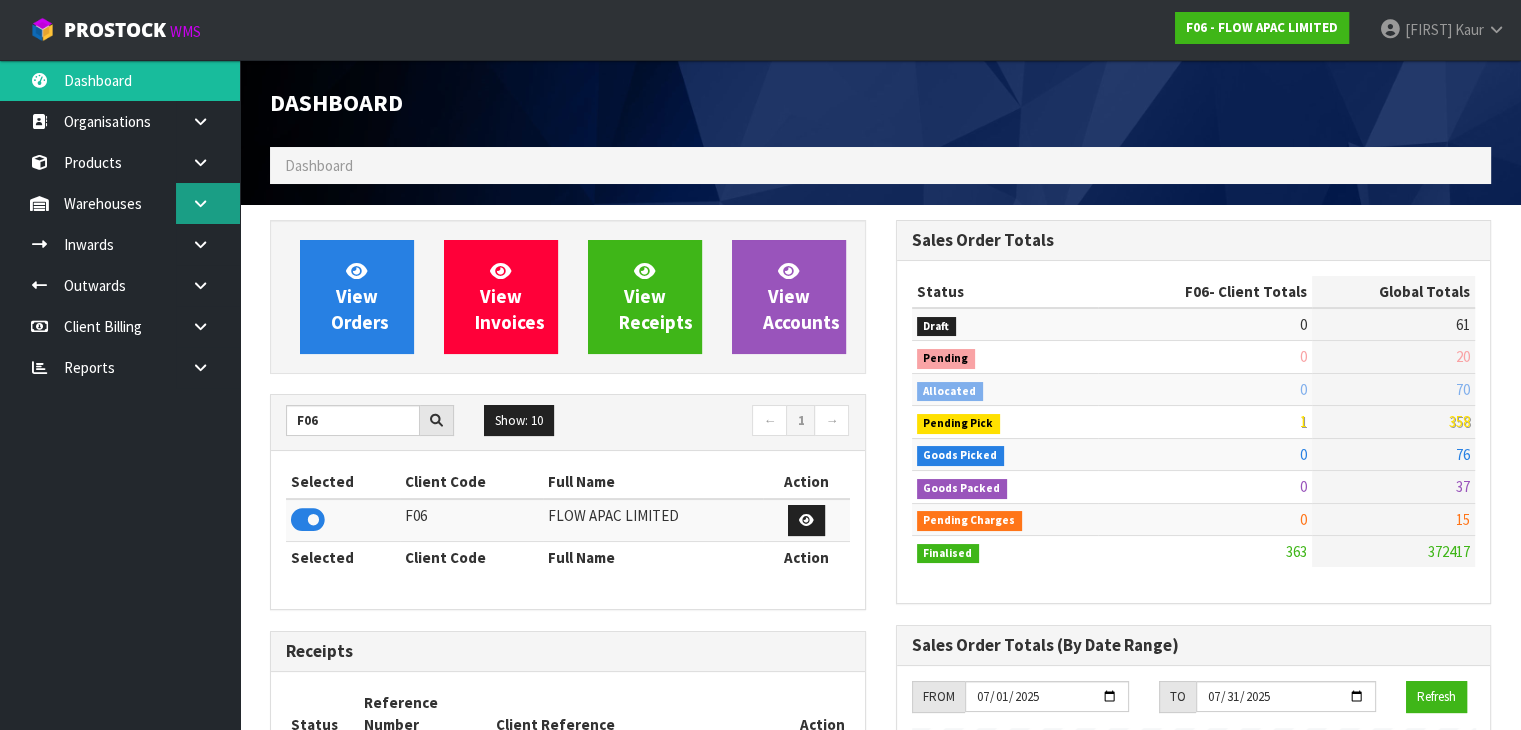 click at bounding box center (200, 203) 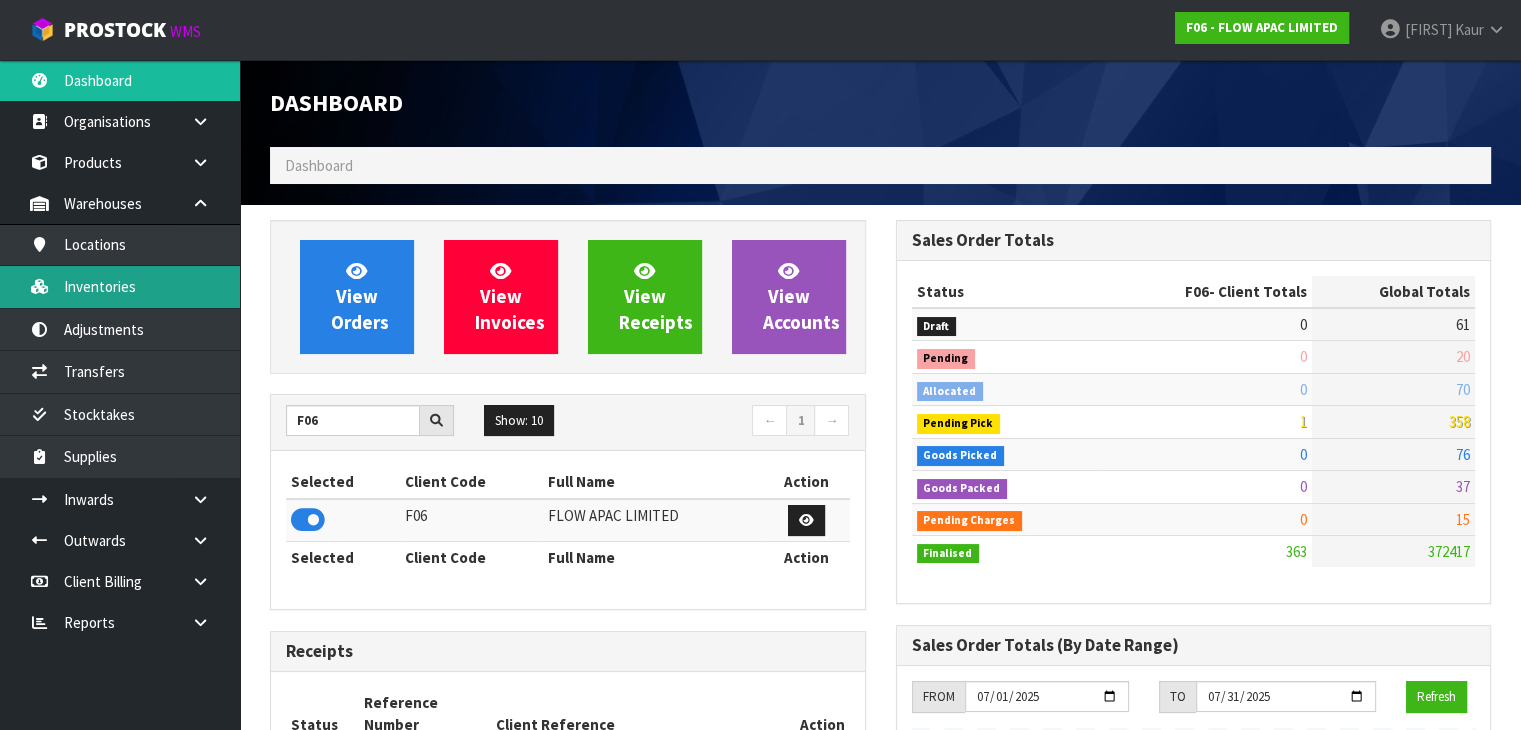 click on "Inventories" at bounding box center [120, 286] 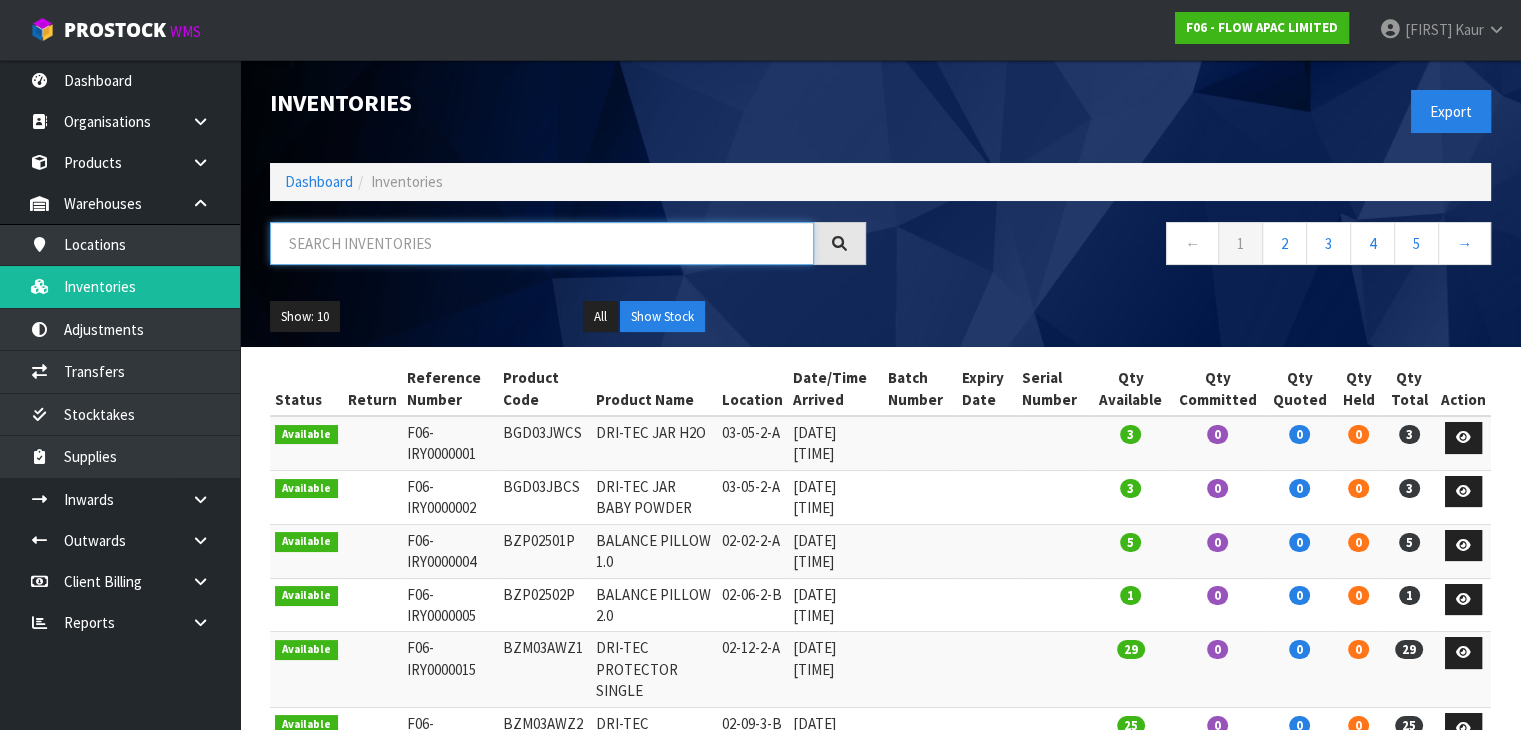 click at bounding box center (542, 243) 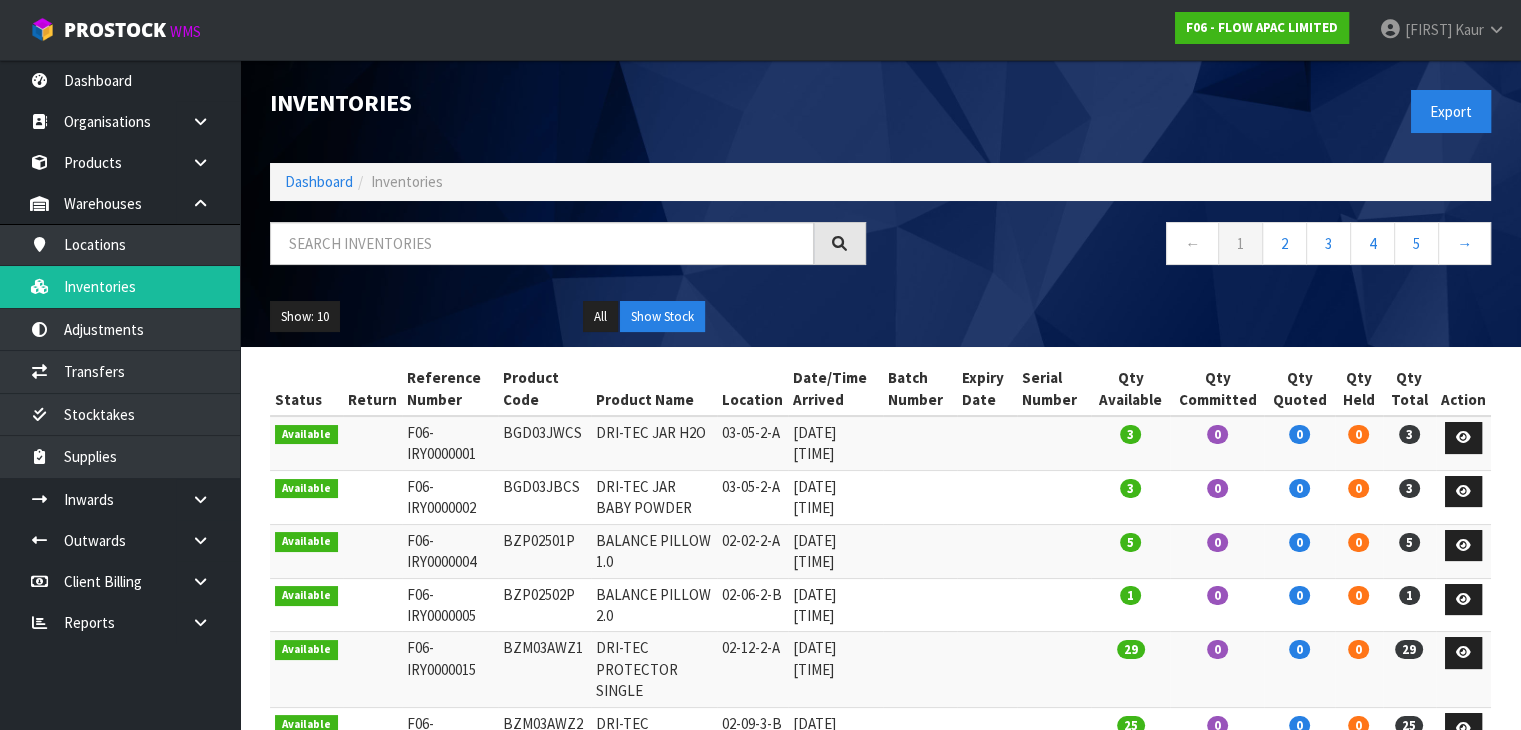click on "DRI-TEC PROTECTOR SINGLE" at bounding box center (654, 669) 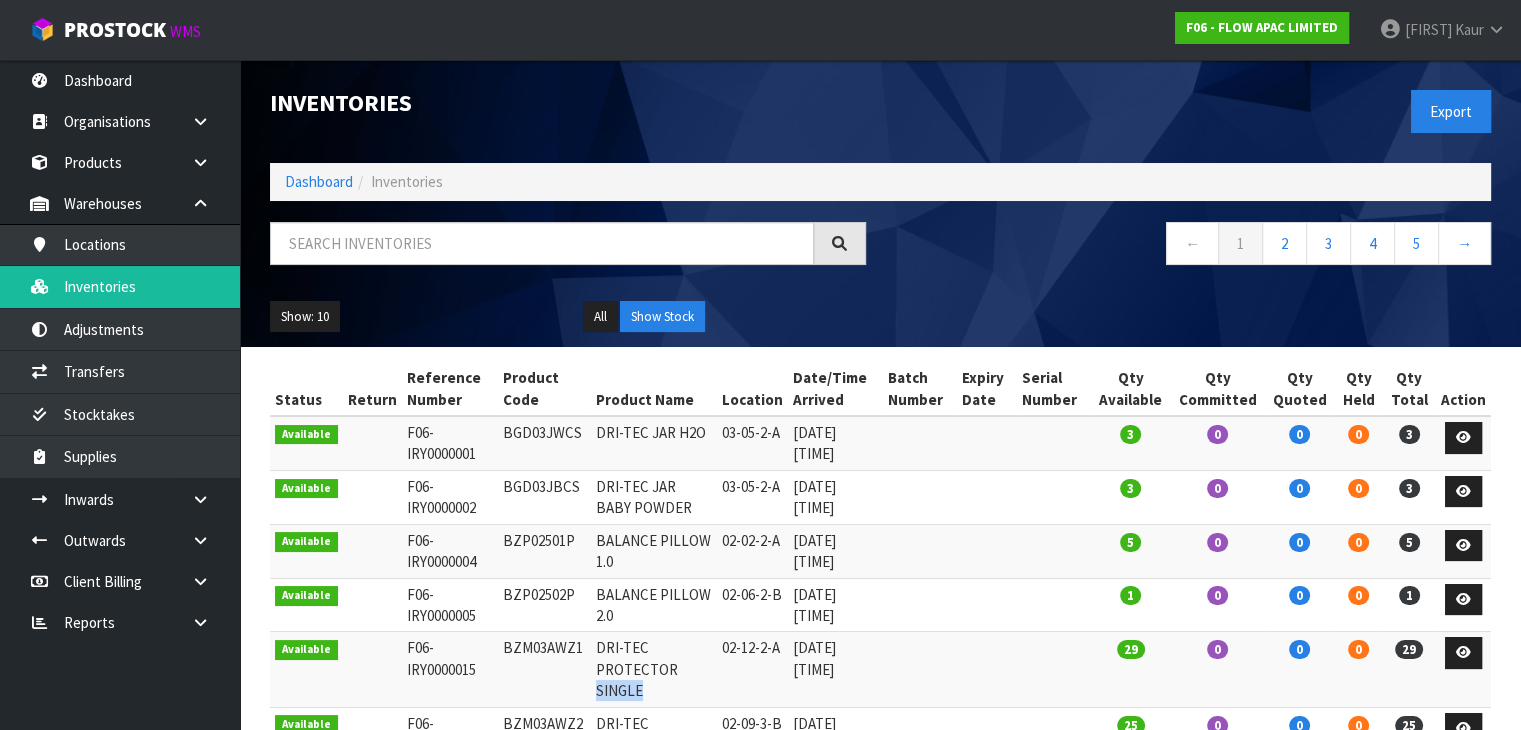 click on "DRI-TEC PROTECTOR SINGLE" at bounding box center (654, 669) 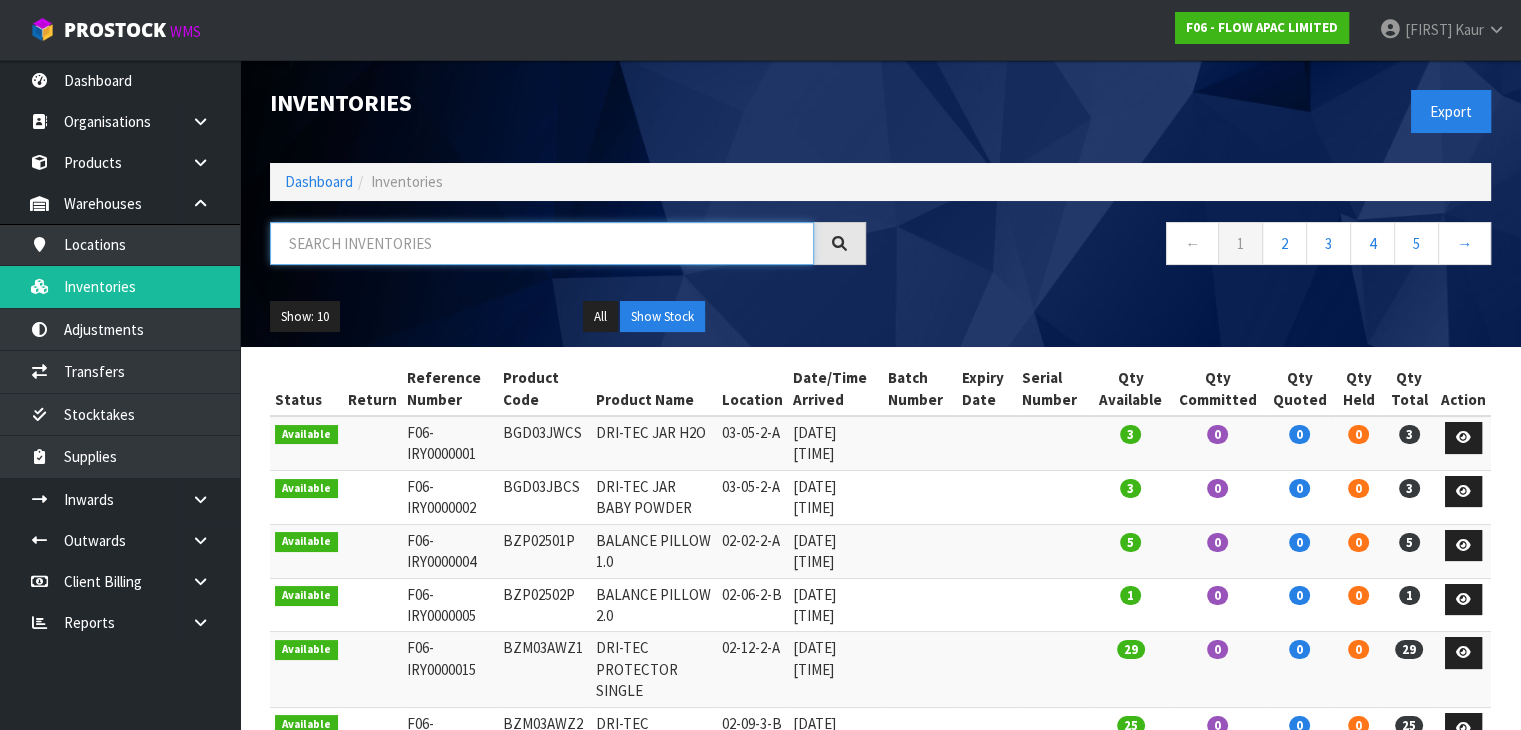click at bounding box center [542, 243] 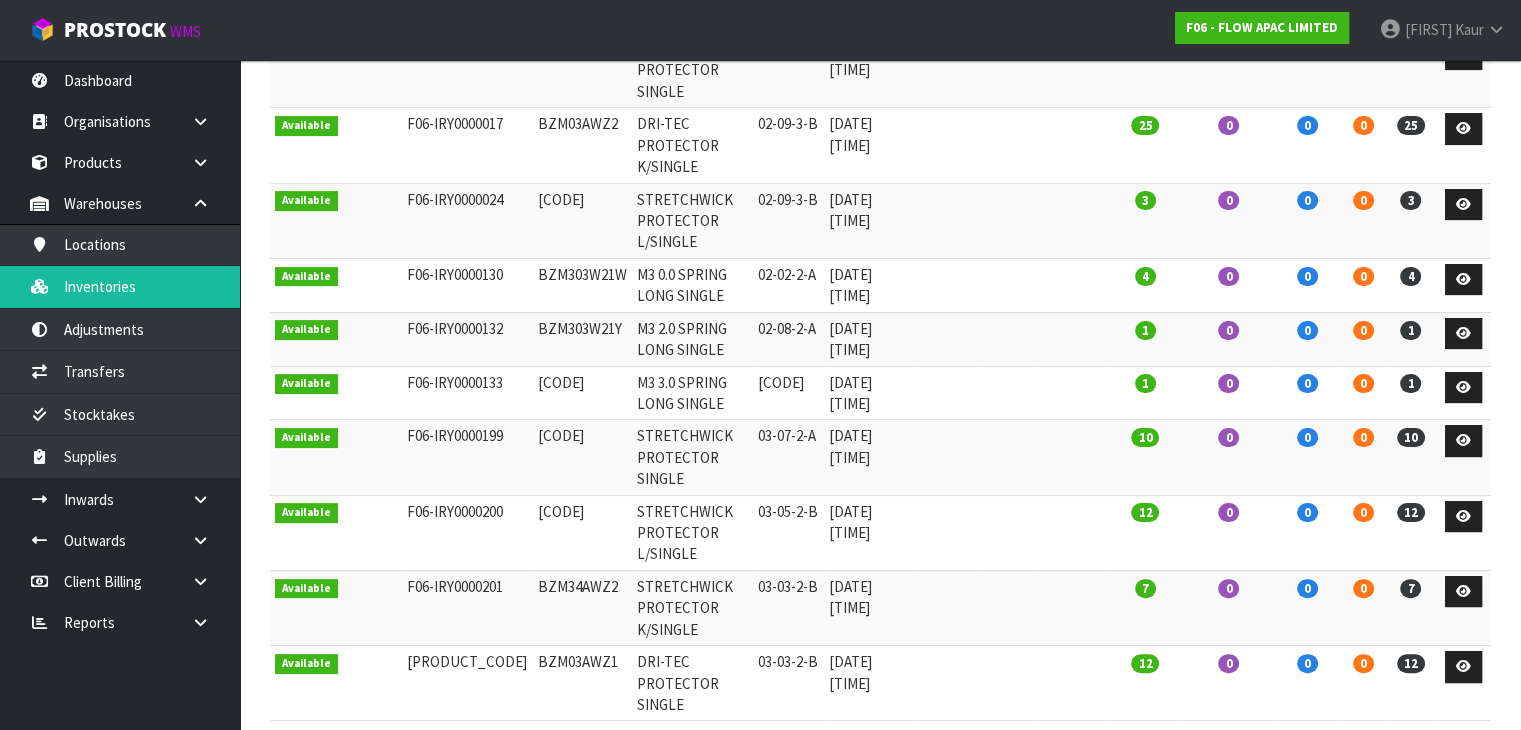 scroll, scrollTop: 397, scrollLeft: 0, axis: vertical 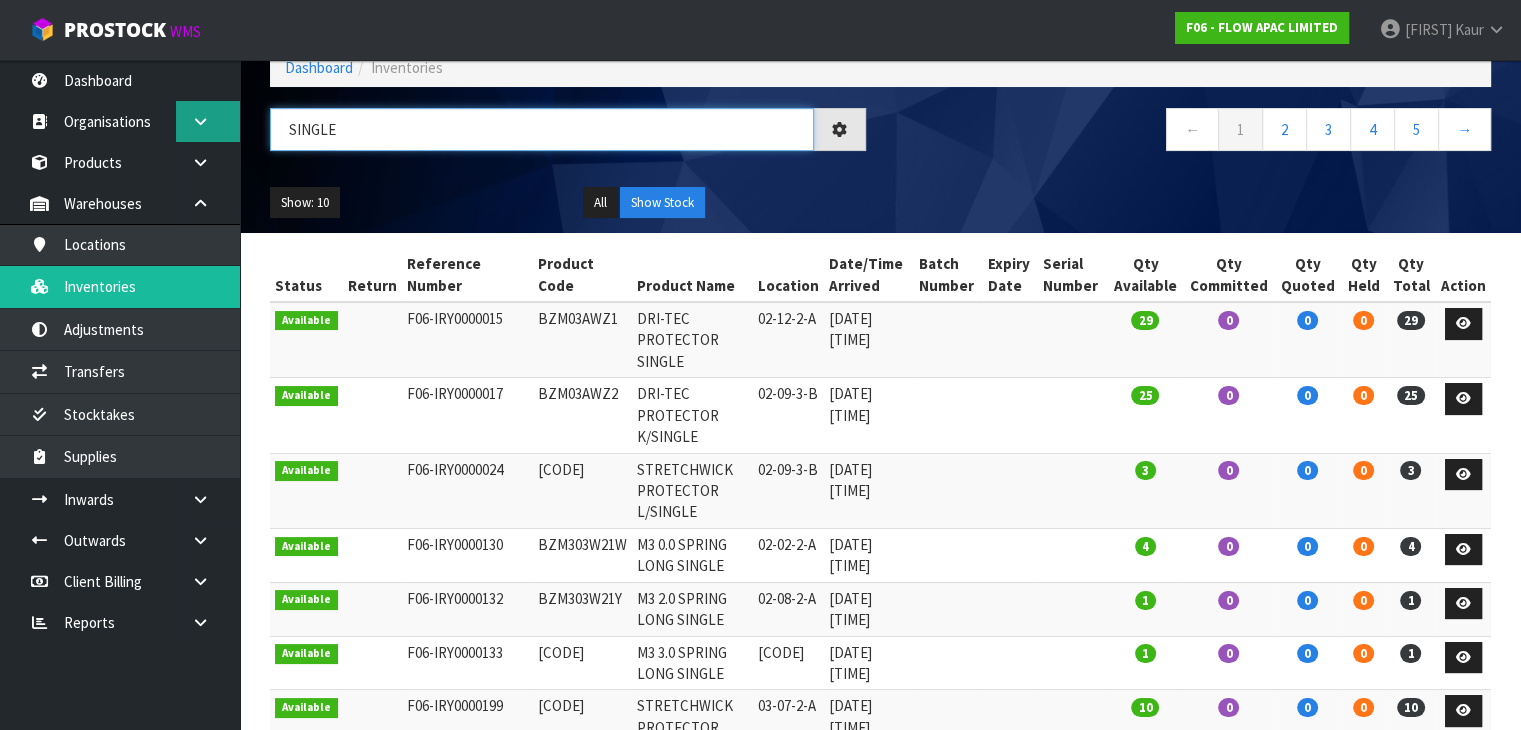 drag, startPoint x: 363, startPoint y: 122, endPoint x: 217, endPoint y: 125, distance: 146.03082 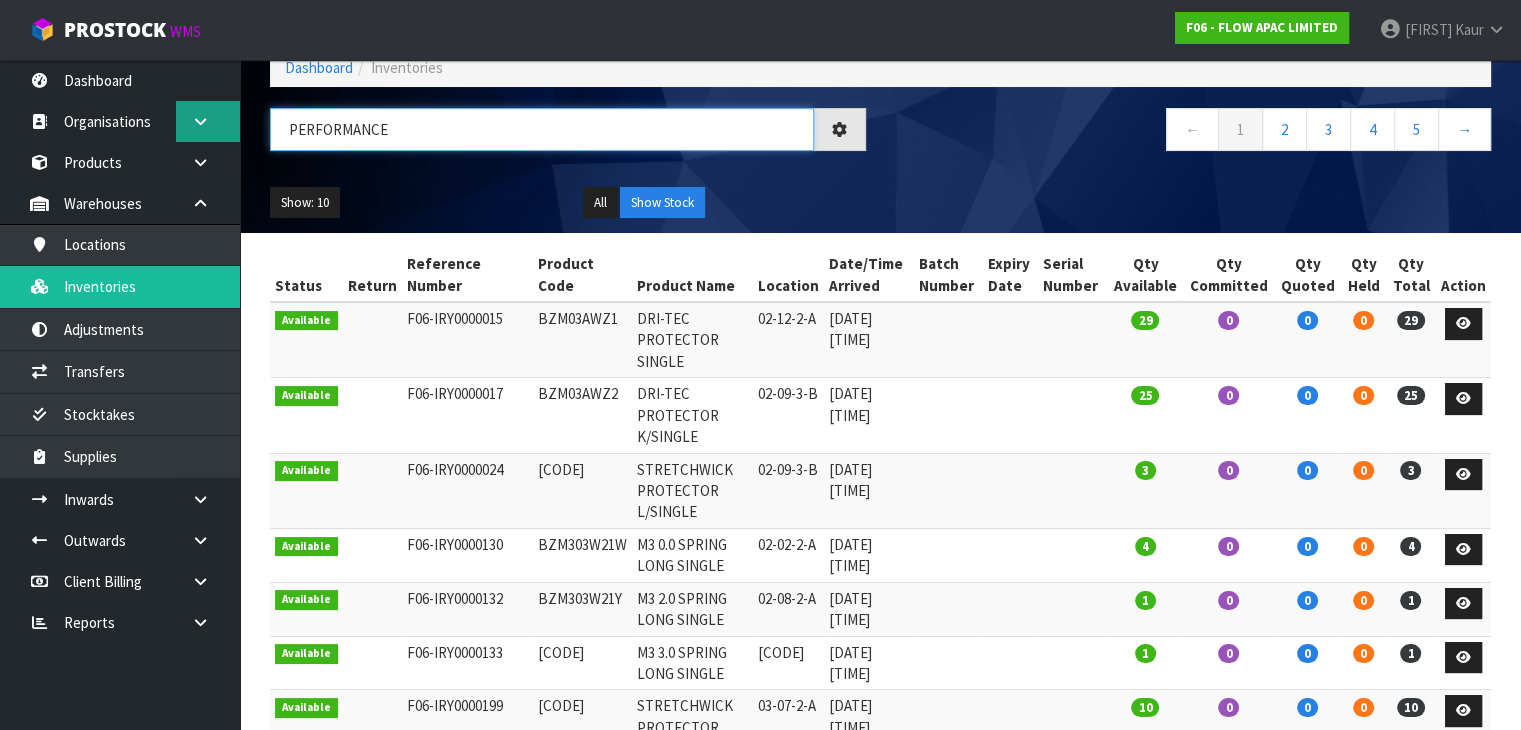 scroll, scrollTop: 0, scrollLeft: 0, axis: both 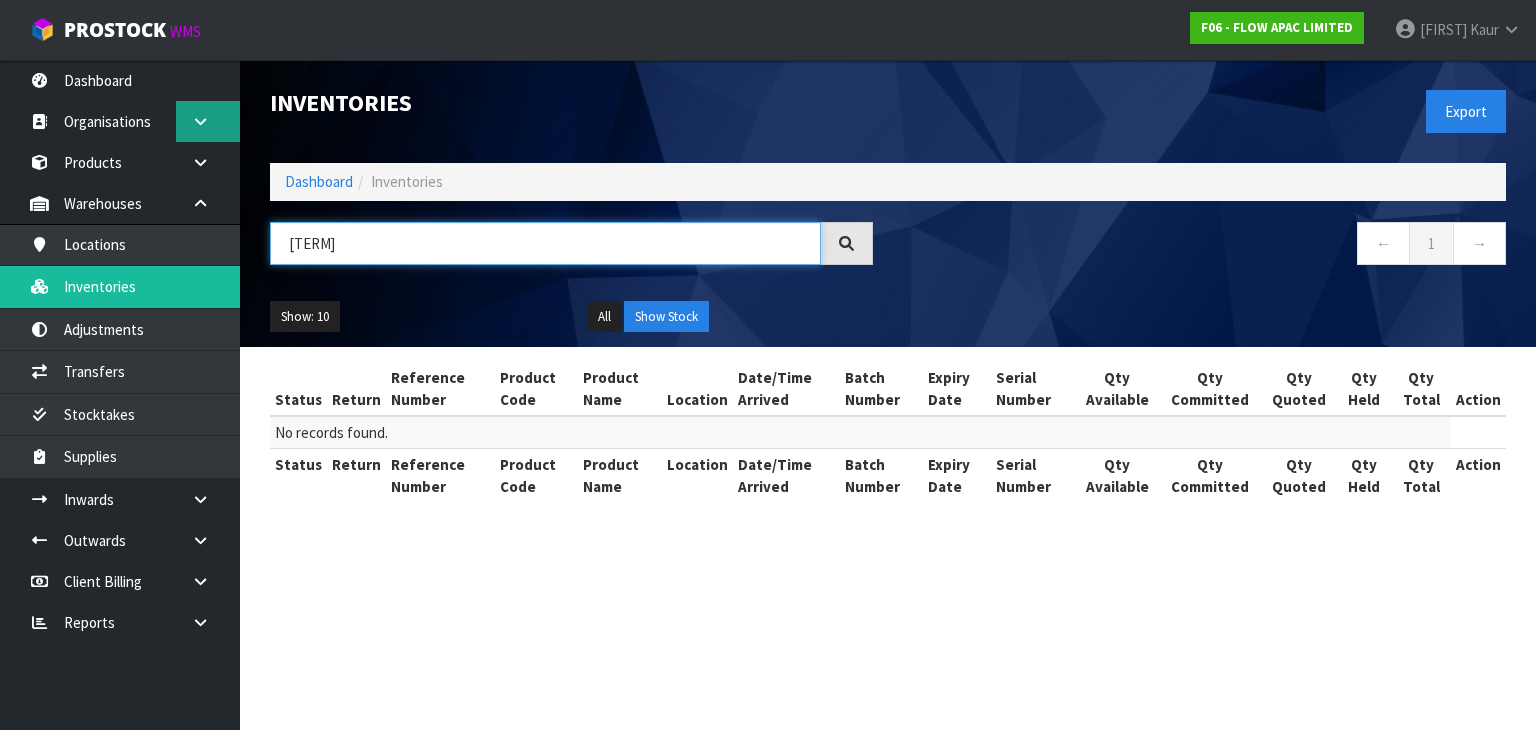 type on "P" 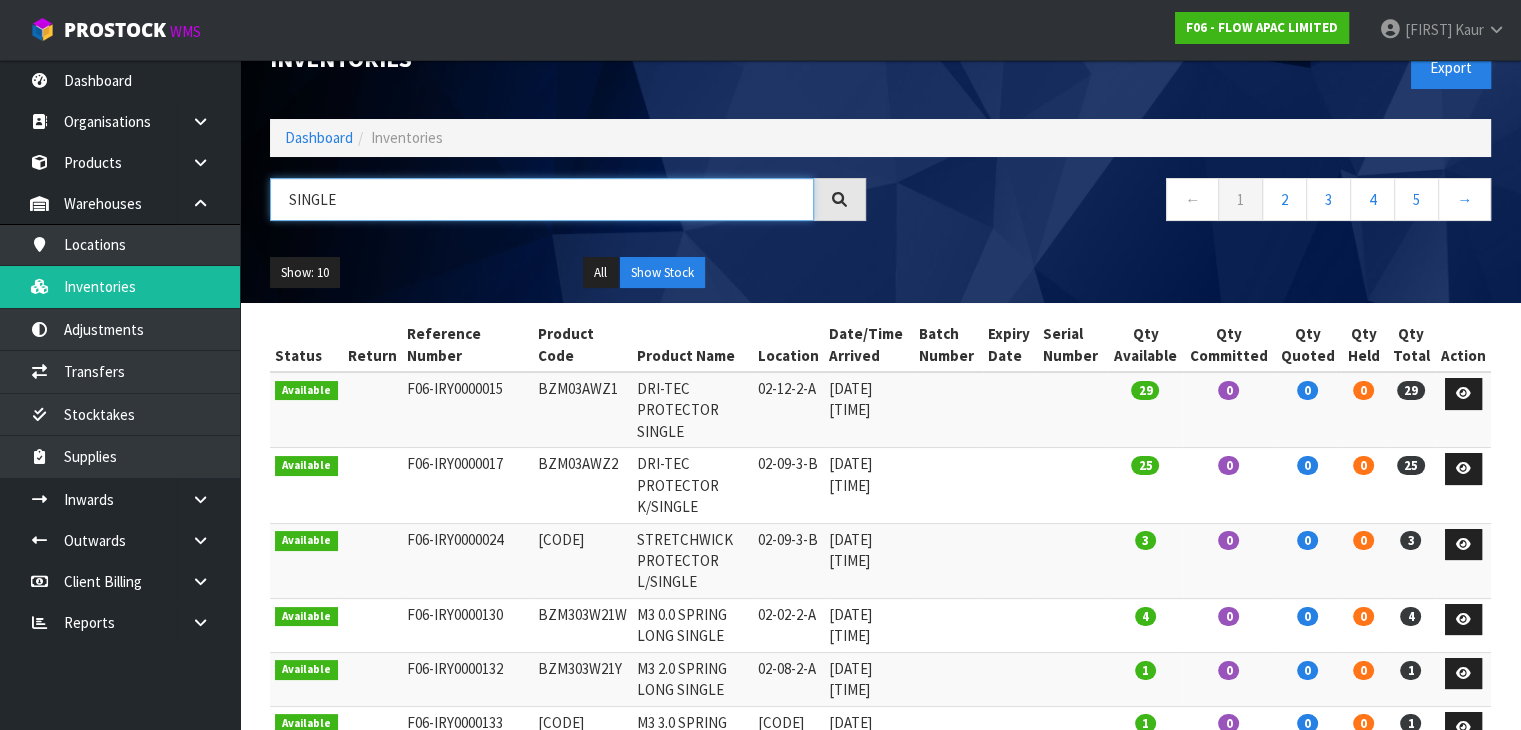scroll, scrollTop: 41, scrollLeft: 0, axis: vertical 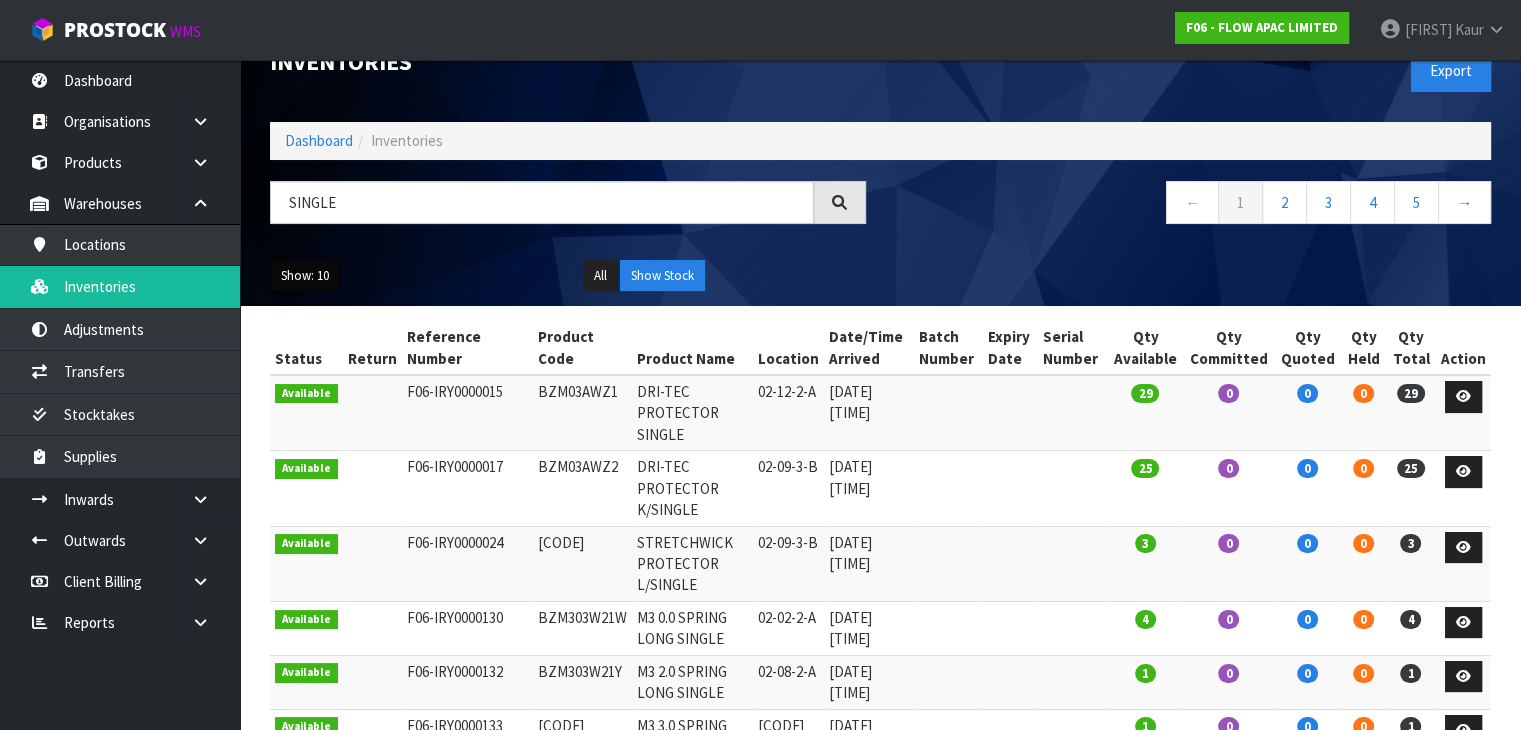 click on "Show: 10" at bounding box center [305, 276] 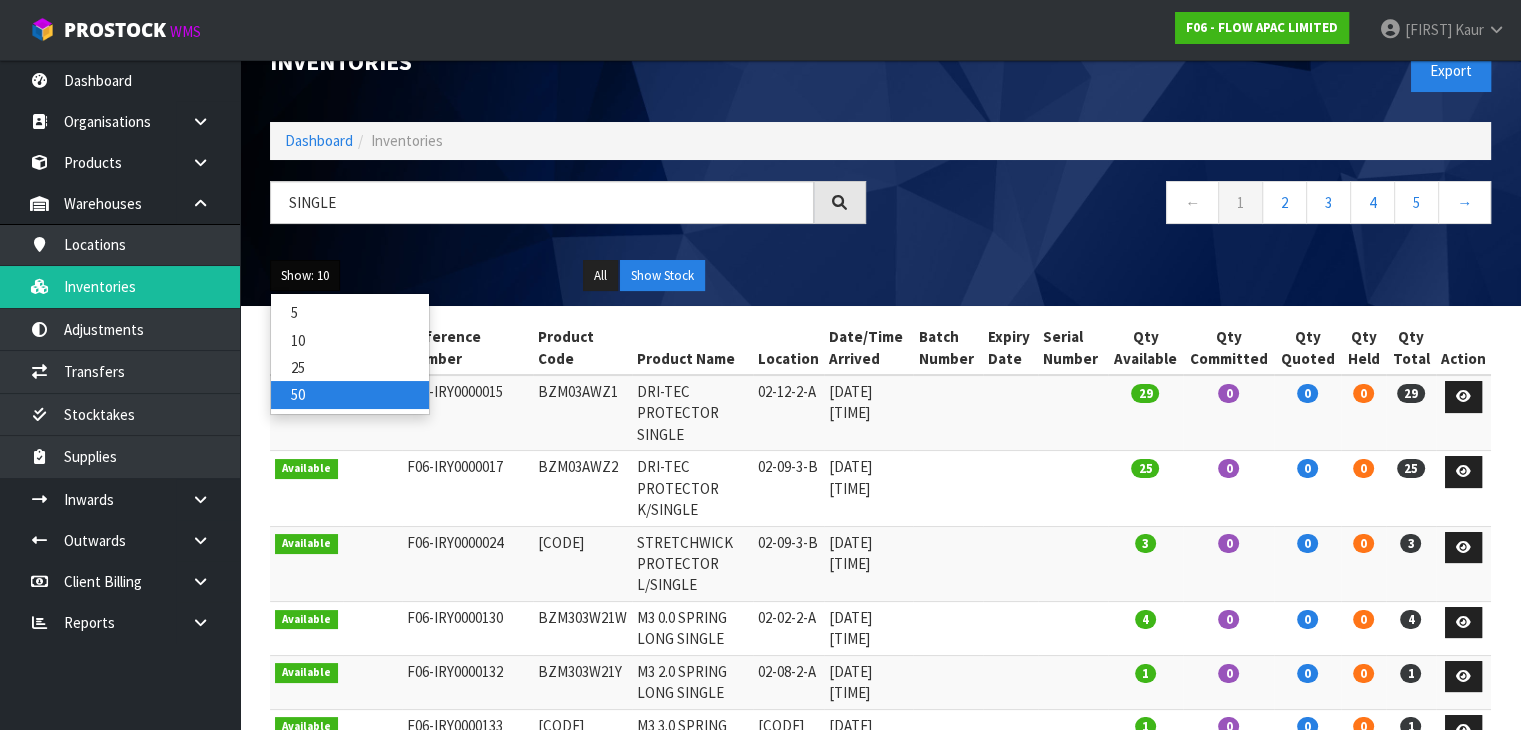 click on "50" at bounding box center (350, 394) 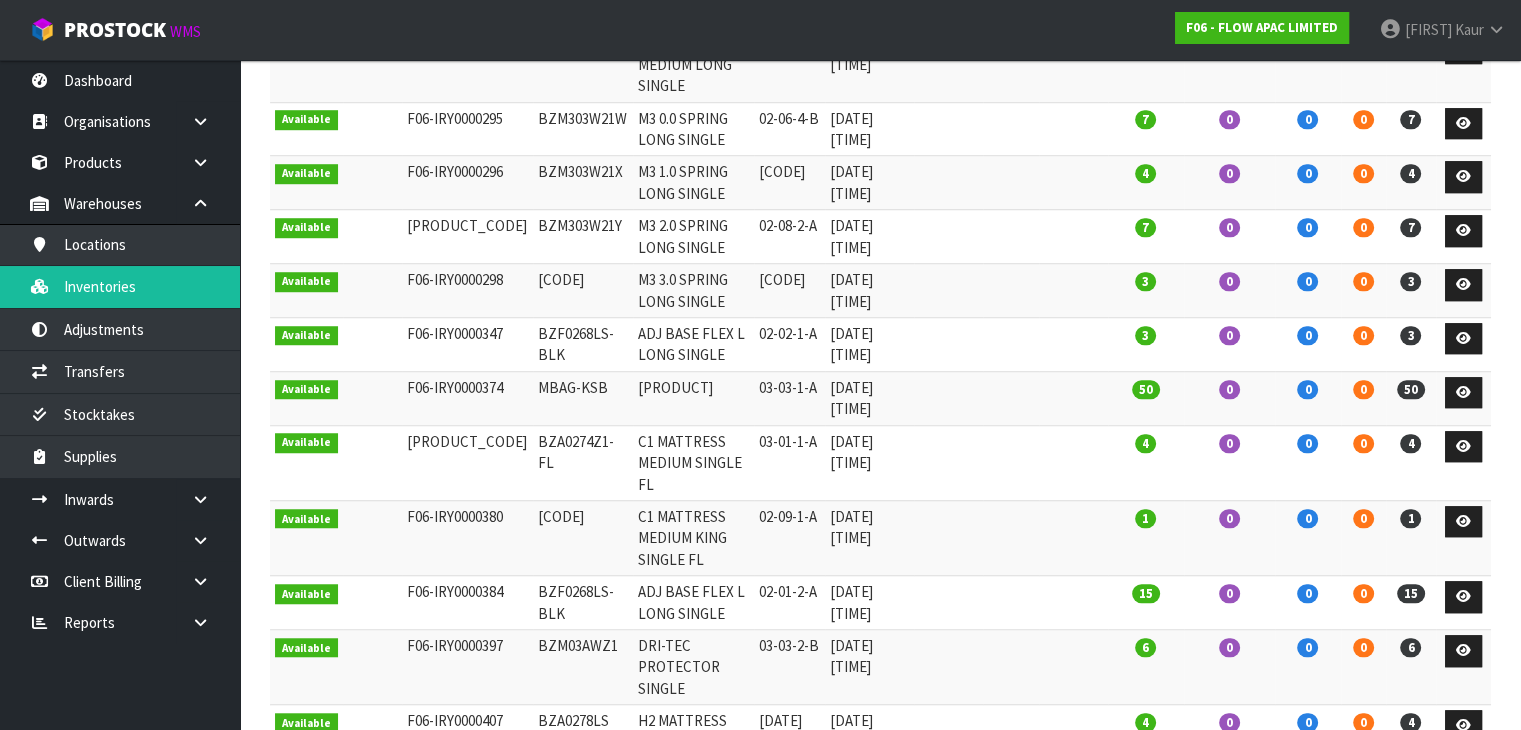 scroll, scrollTop: 1456, scrollLeft: 0, axis: vertical 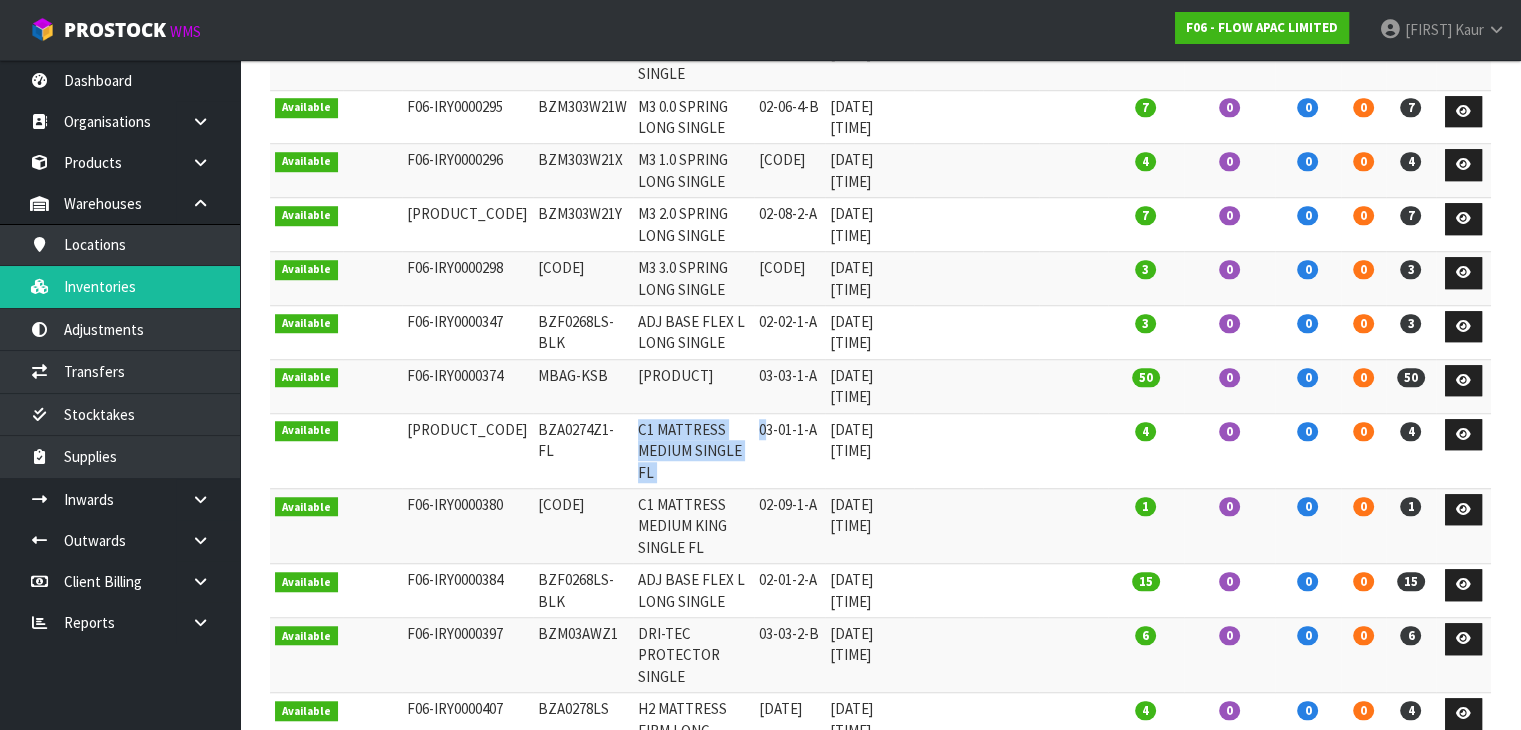 drag, startPoint x: 597, startPoint y: 294, endPoint x: 742, endPoint y: 309, distance: 145.7738 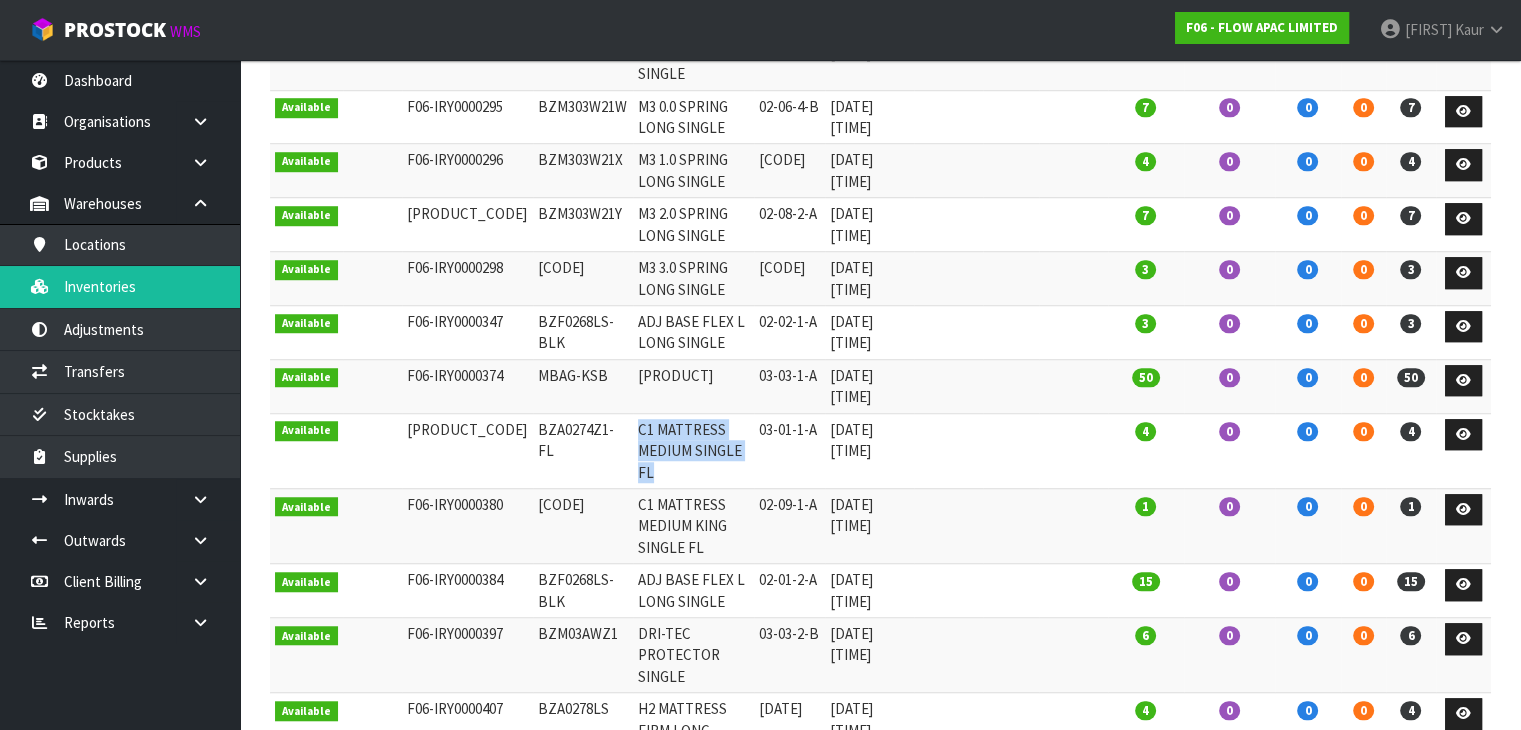 drag, startPoint x: 598, startPoint y: 293, endPoint x: 724, endPoint y: 312, distance: 127.424484 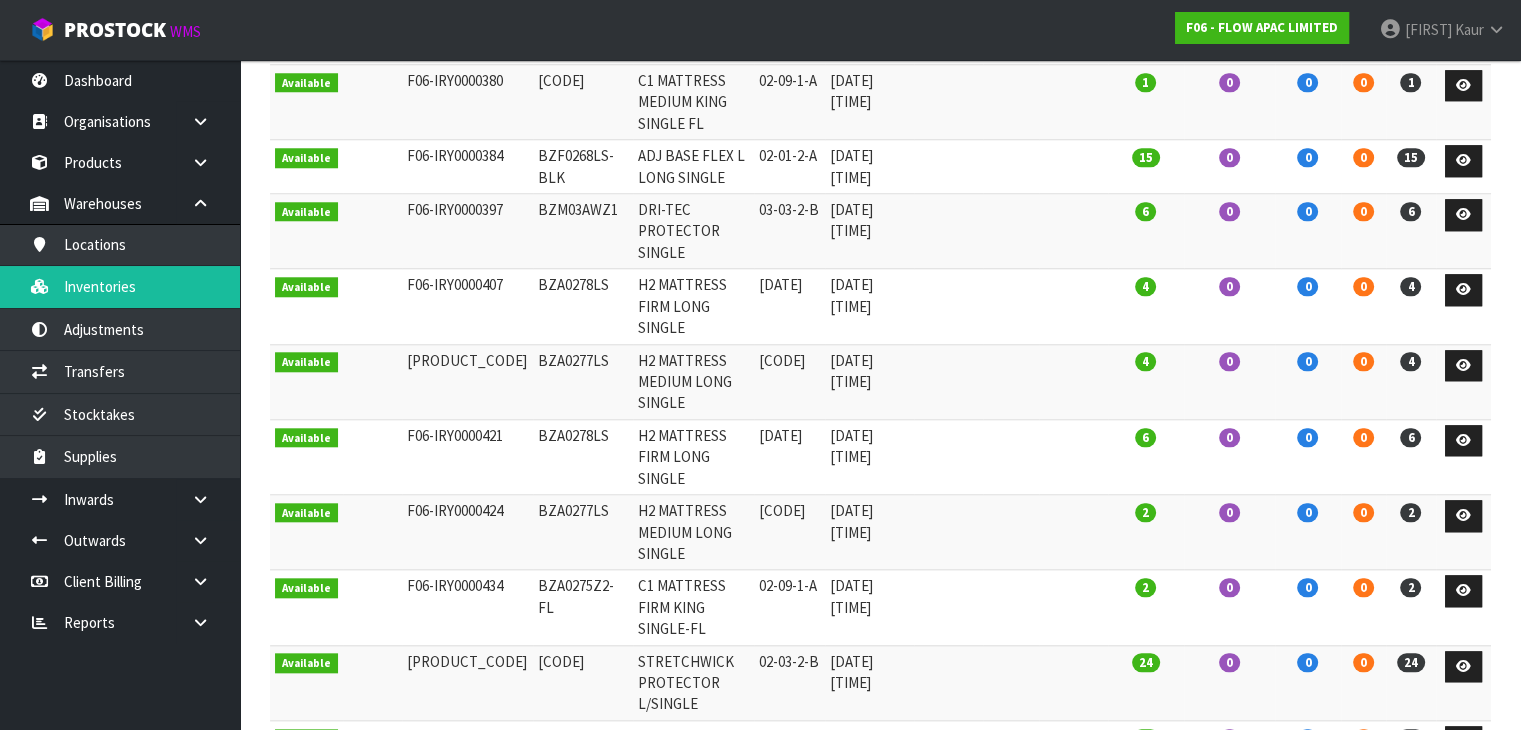 scroll, scrollTop: 1881, scrollLeft: 0, axis: vertical 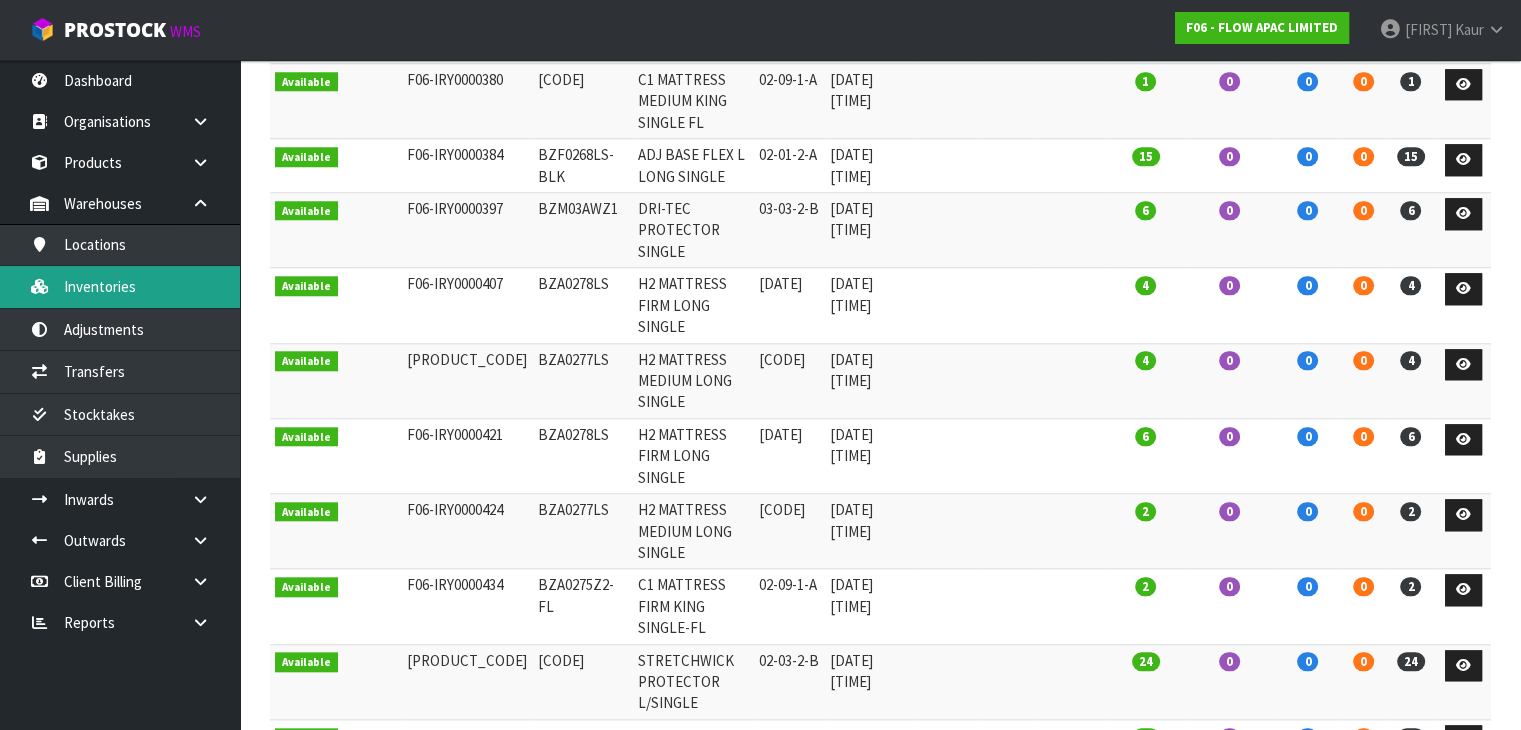 click on "Inventories" at bounding box center [120, 286] 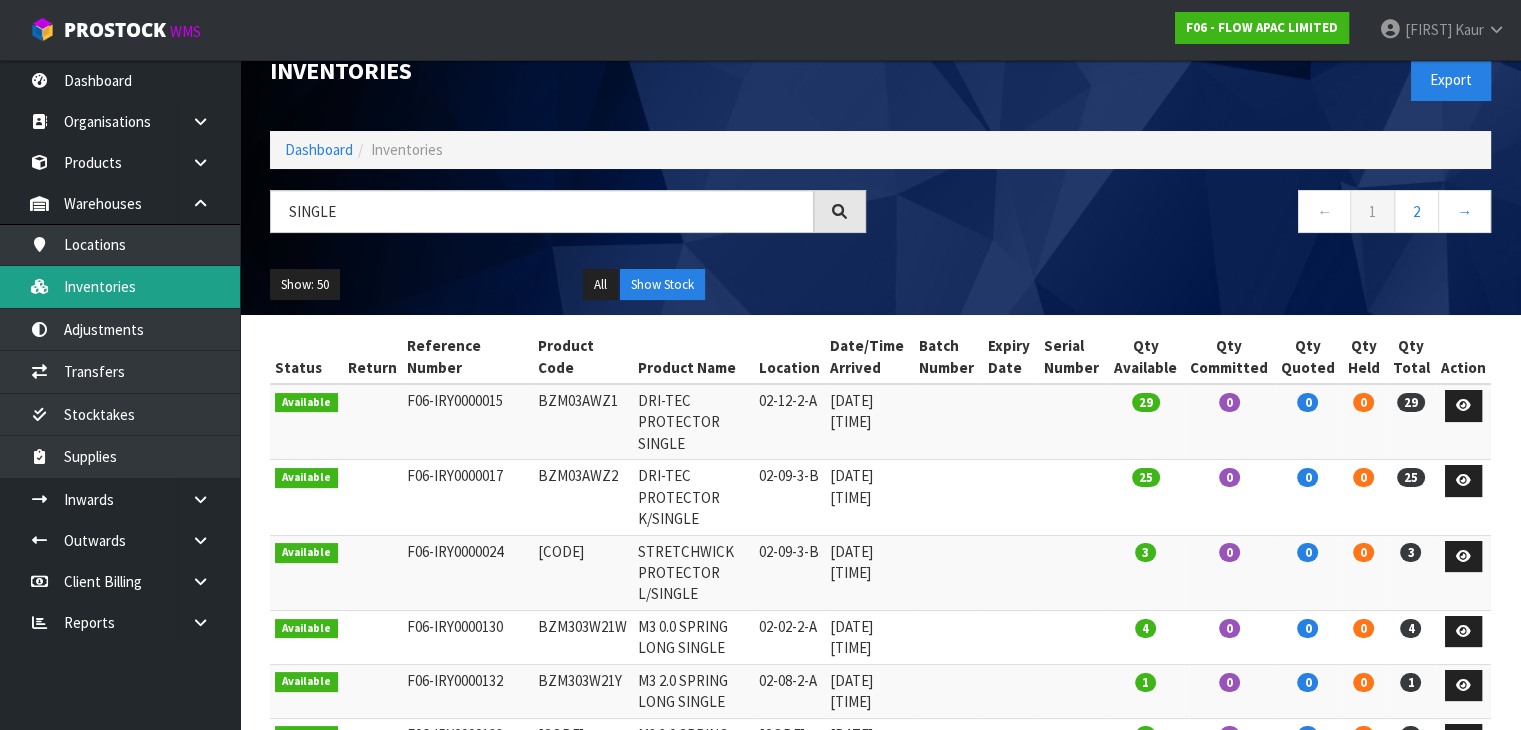 scroll, scrollTop: 0, scrollLeft: 0, axis: both 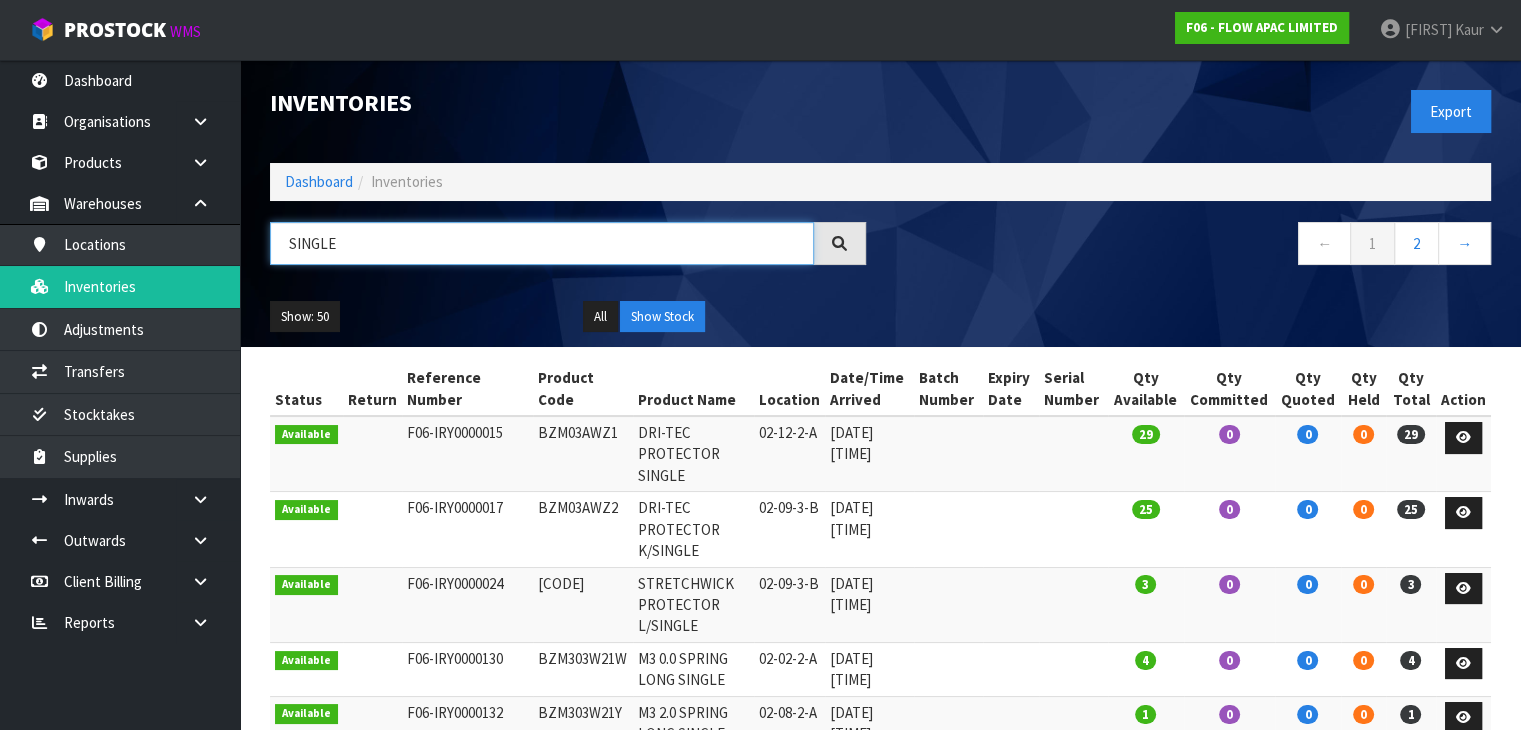 click on "SINGLE" at bounding box center (542, 243) 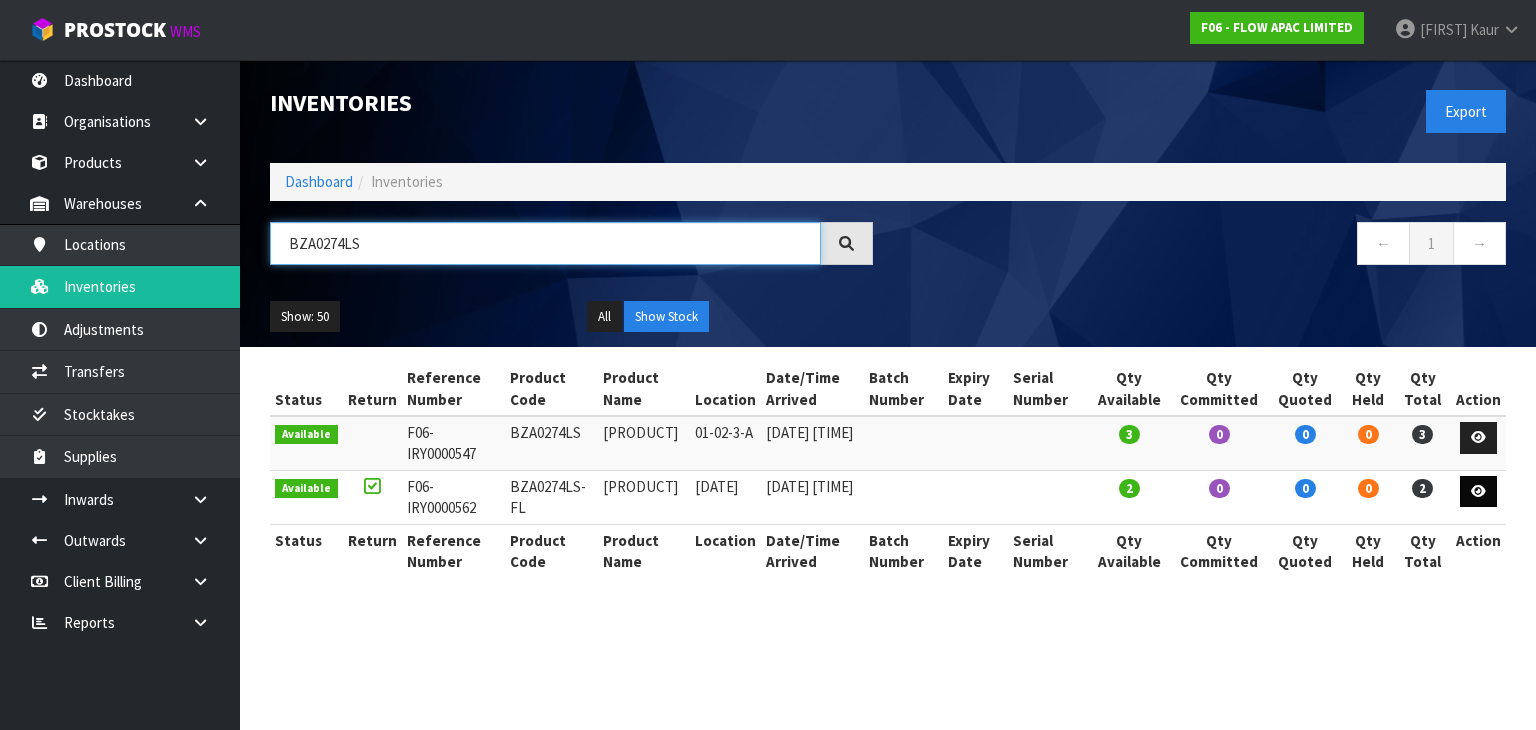 type on "BZA0274LS" 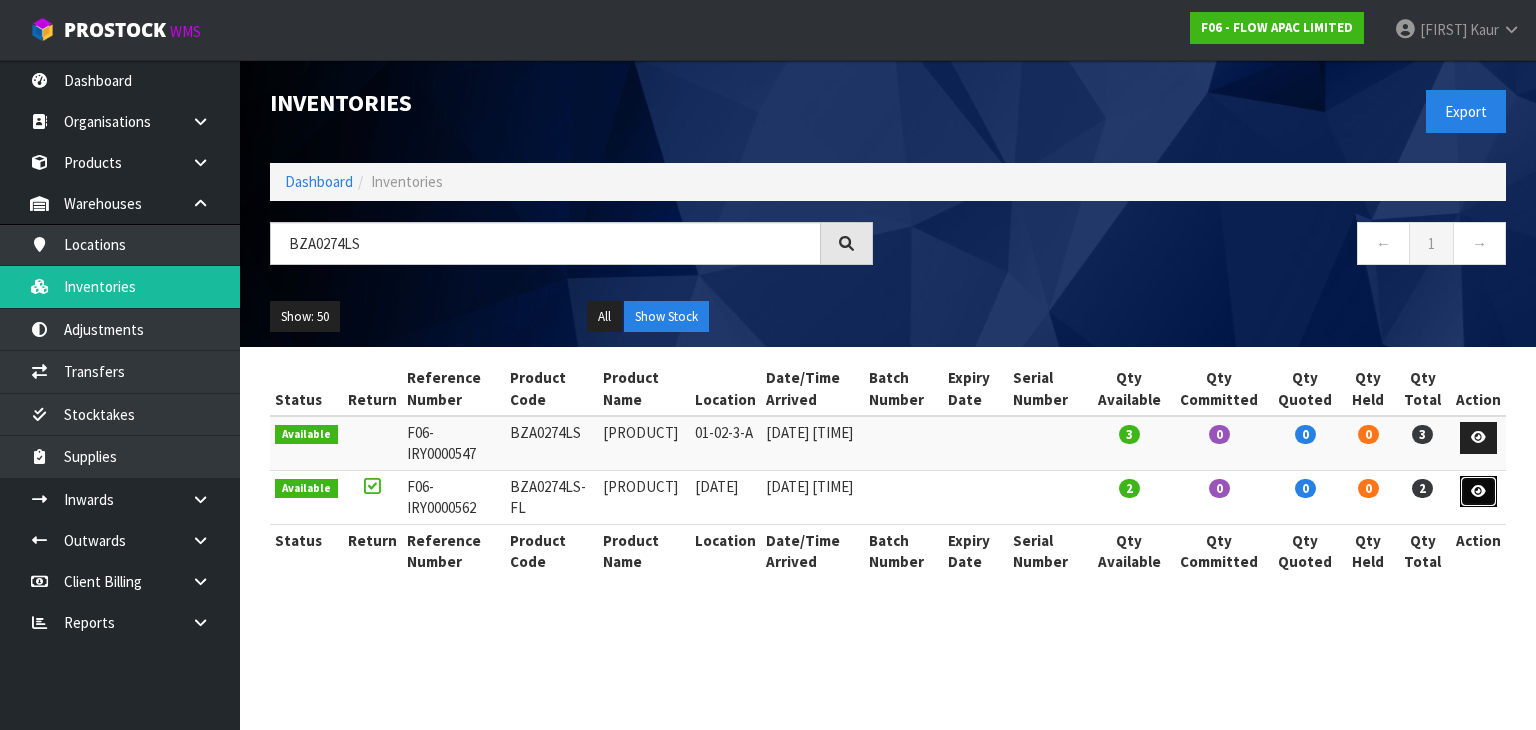 click at bounding box center (1478, 492) 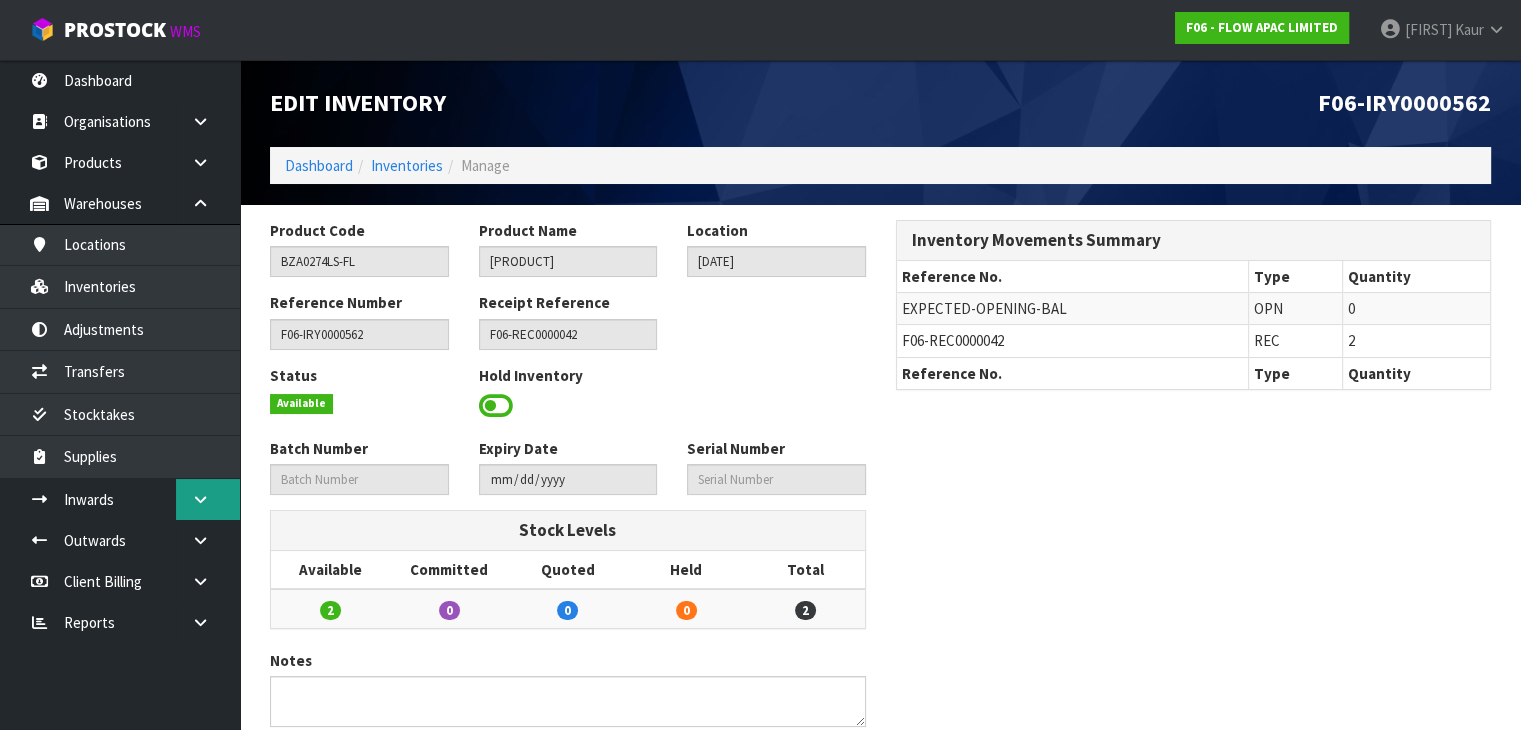 click at bounding box center (200, 499) 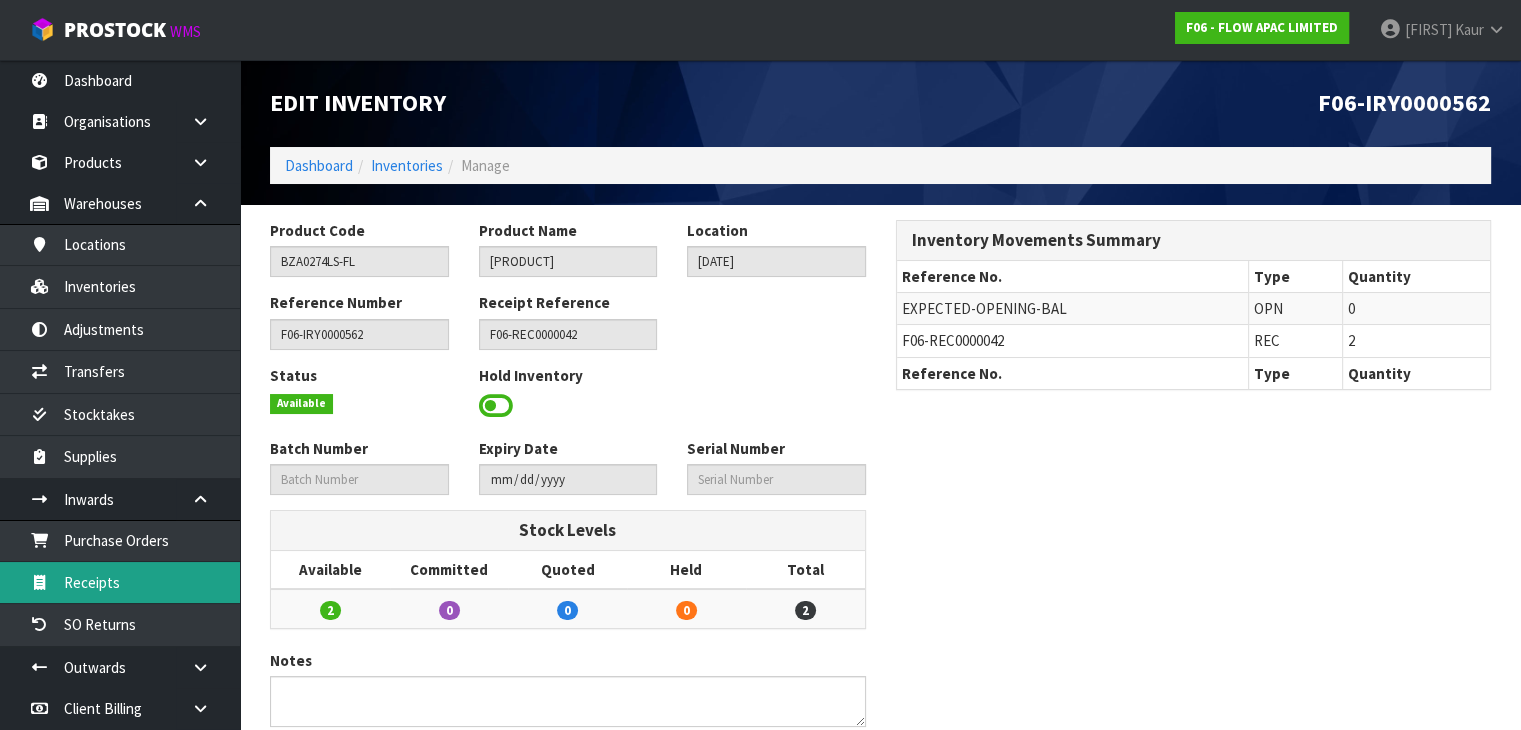 click on "Receipts" at bounding box center (120, 582) 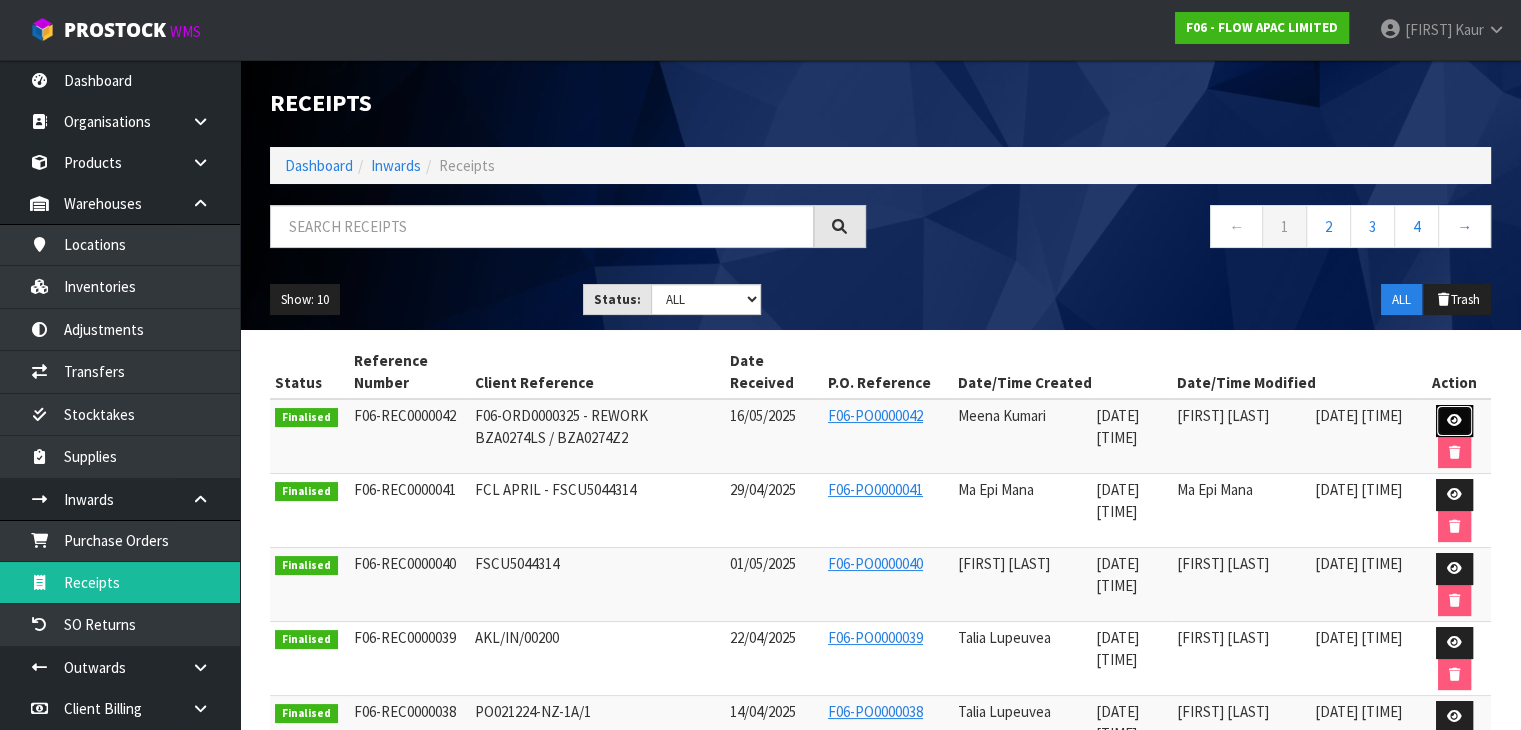 click at bounding box center (1454, 420) 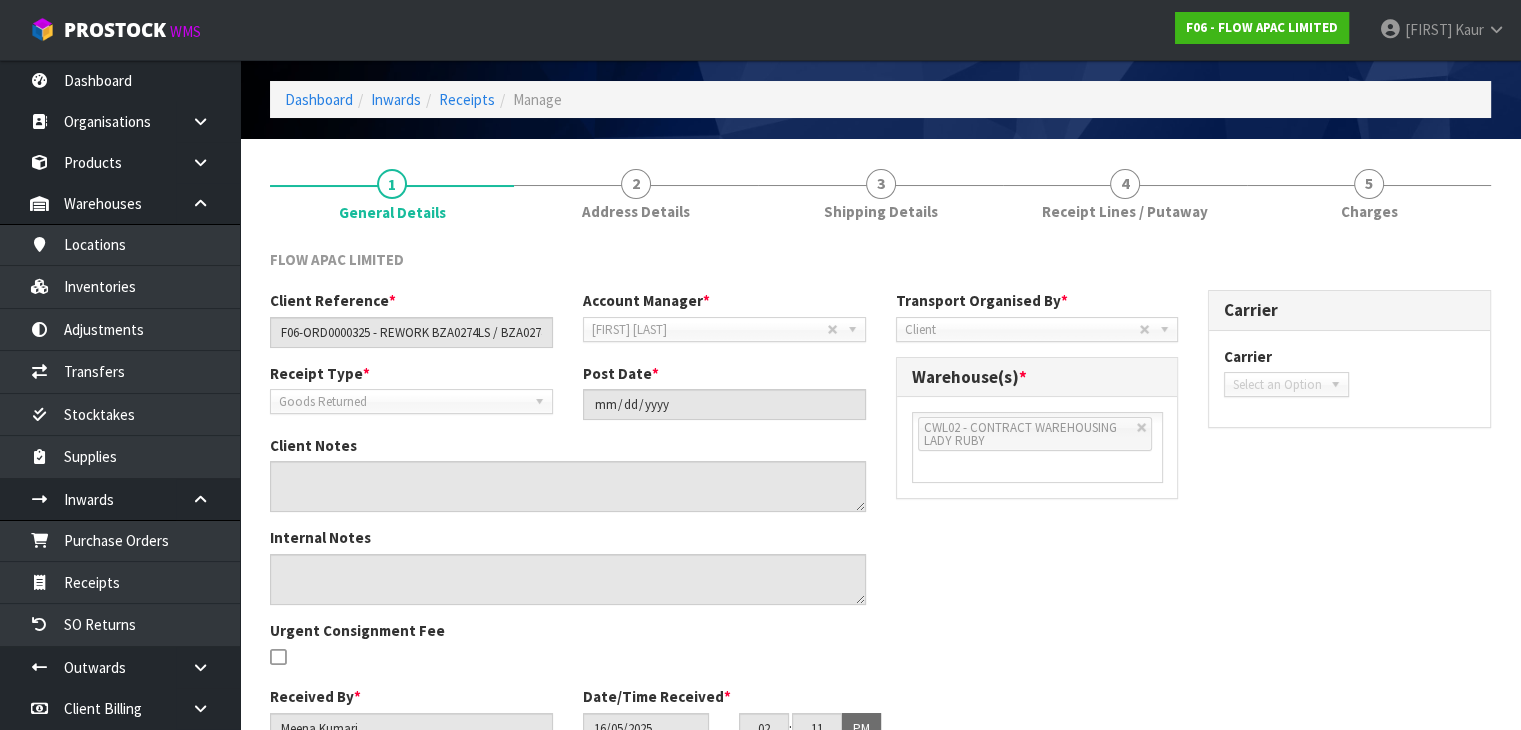 scroll, scrollTop: 65, scrollLeft: 0, axis: vertical 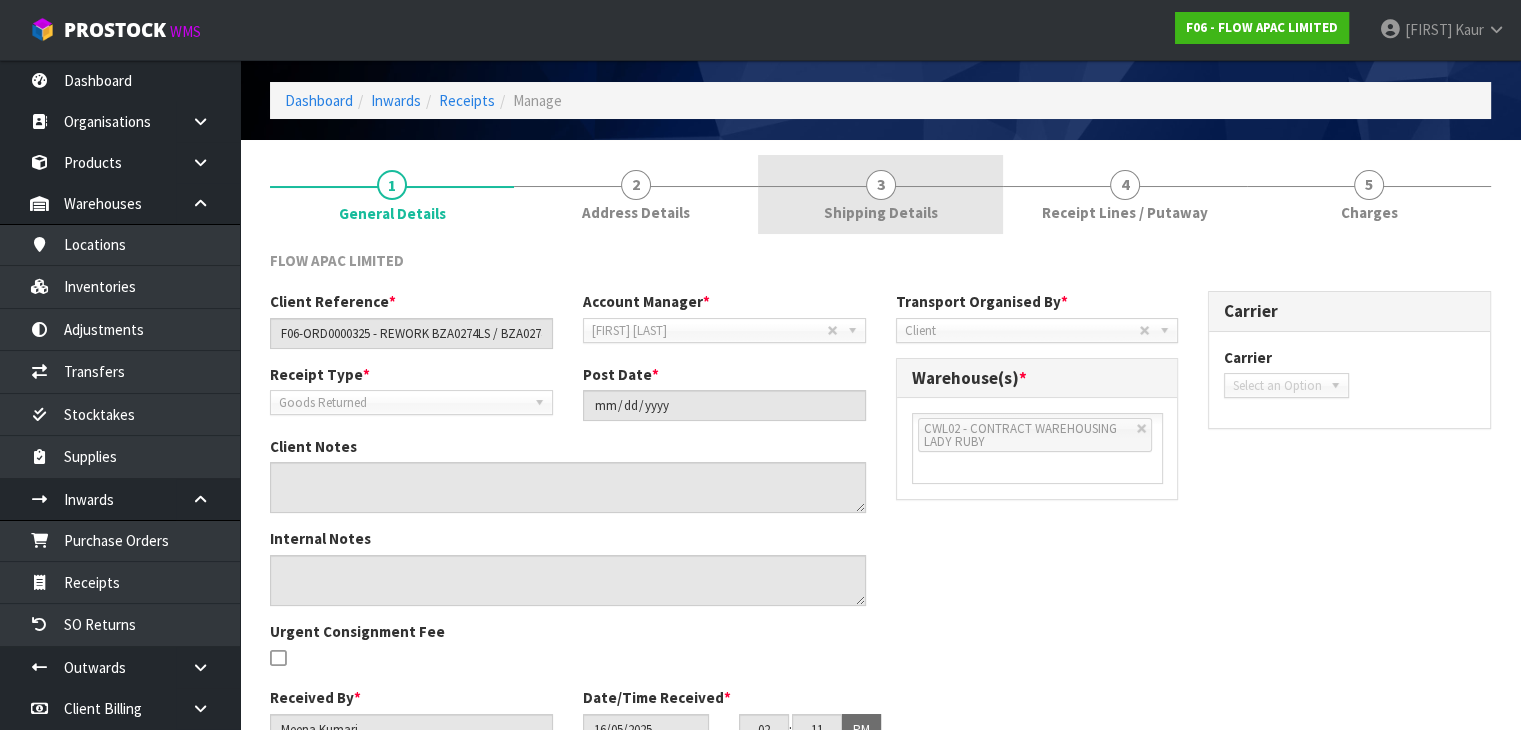 click on "3
Shipping Details" at bounding box center (880, 194) 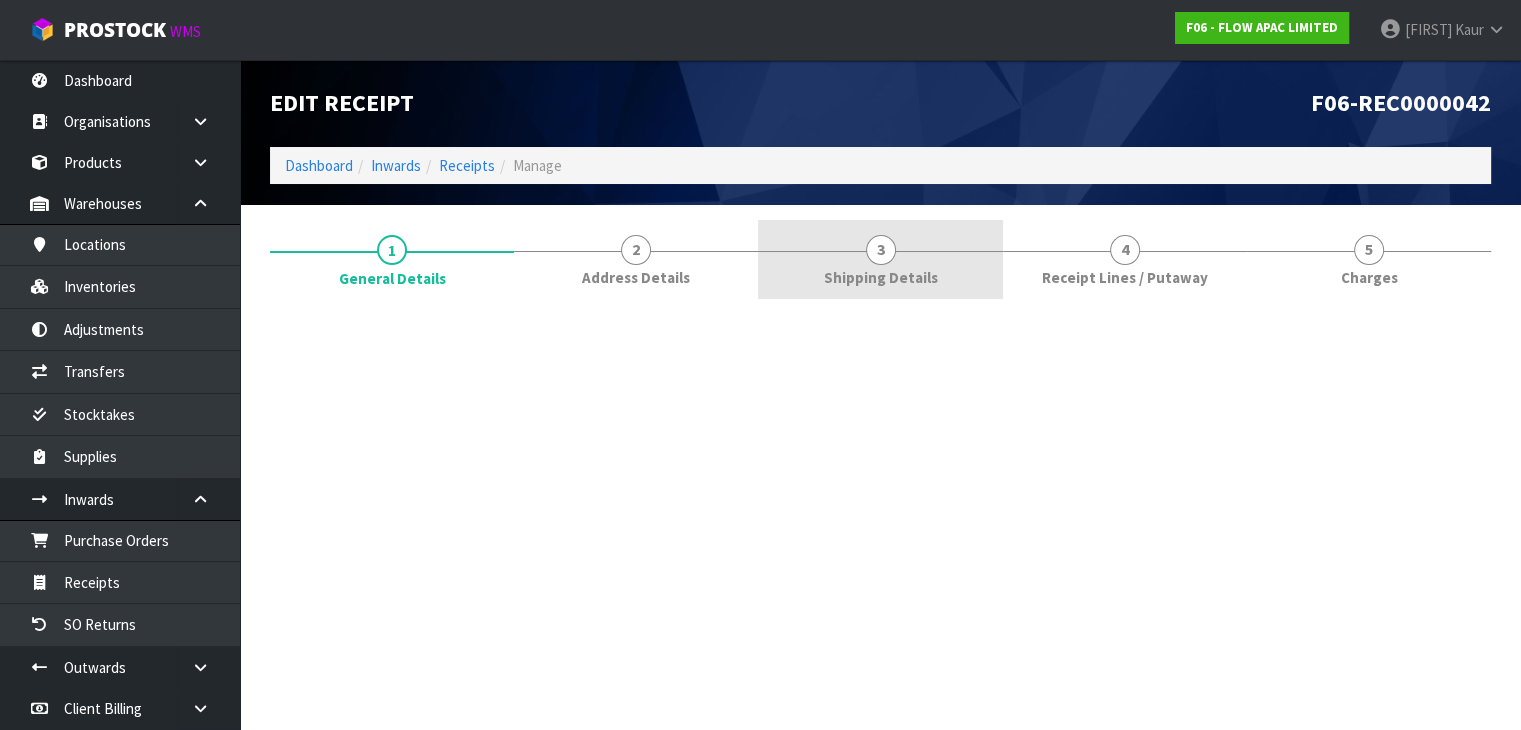 scroll, scrollTop: 0, scrollLeft: 0, axis: both 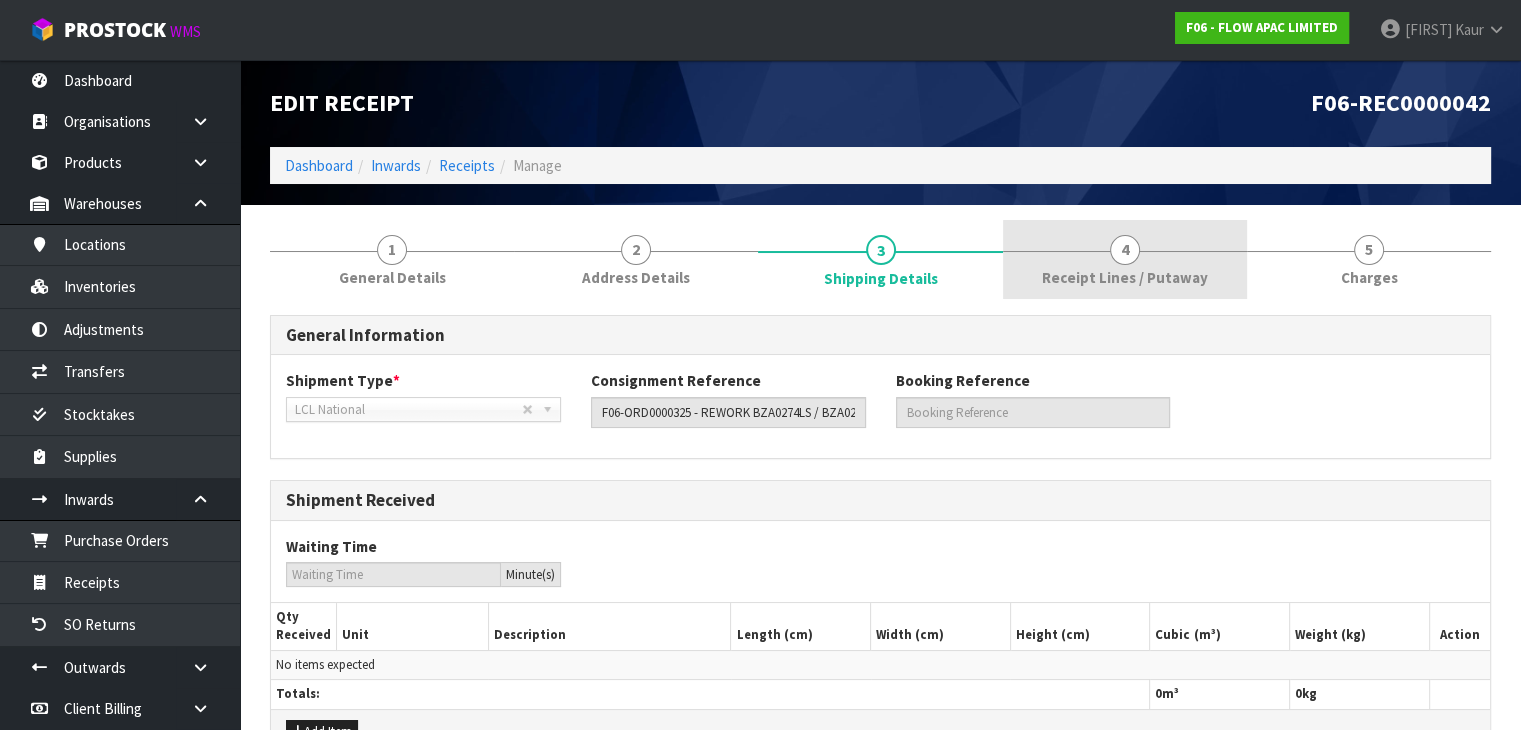click on "4
Receipt Lines / Putaway" at bounding box center (1125, 259) 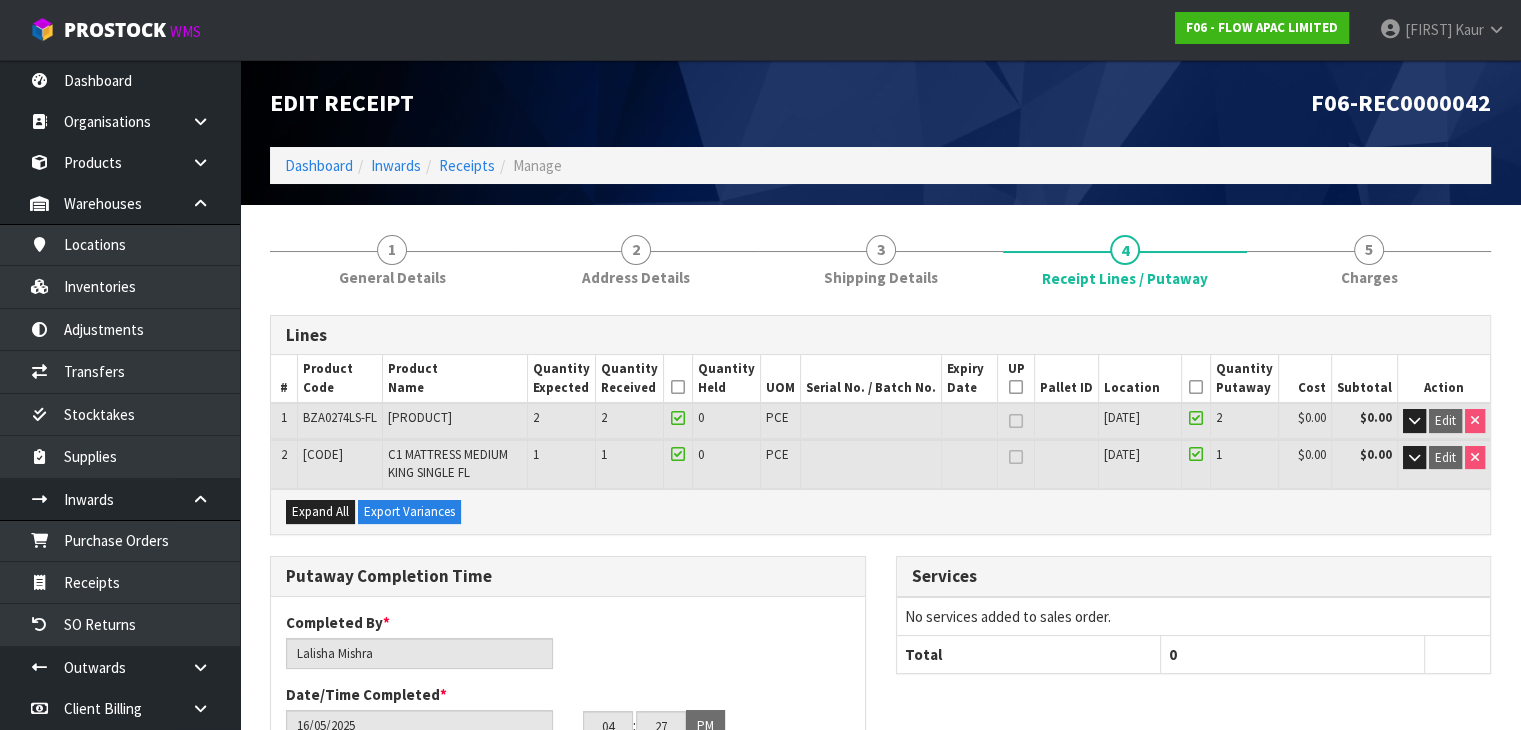 click on "[CODE]" at bounding box center (323, 454) 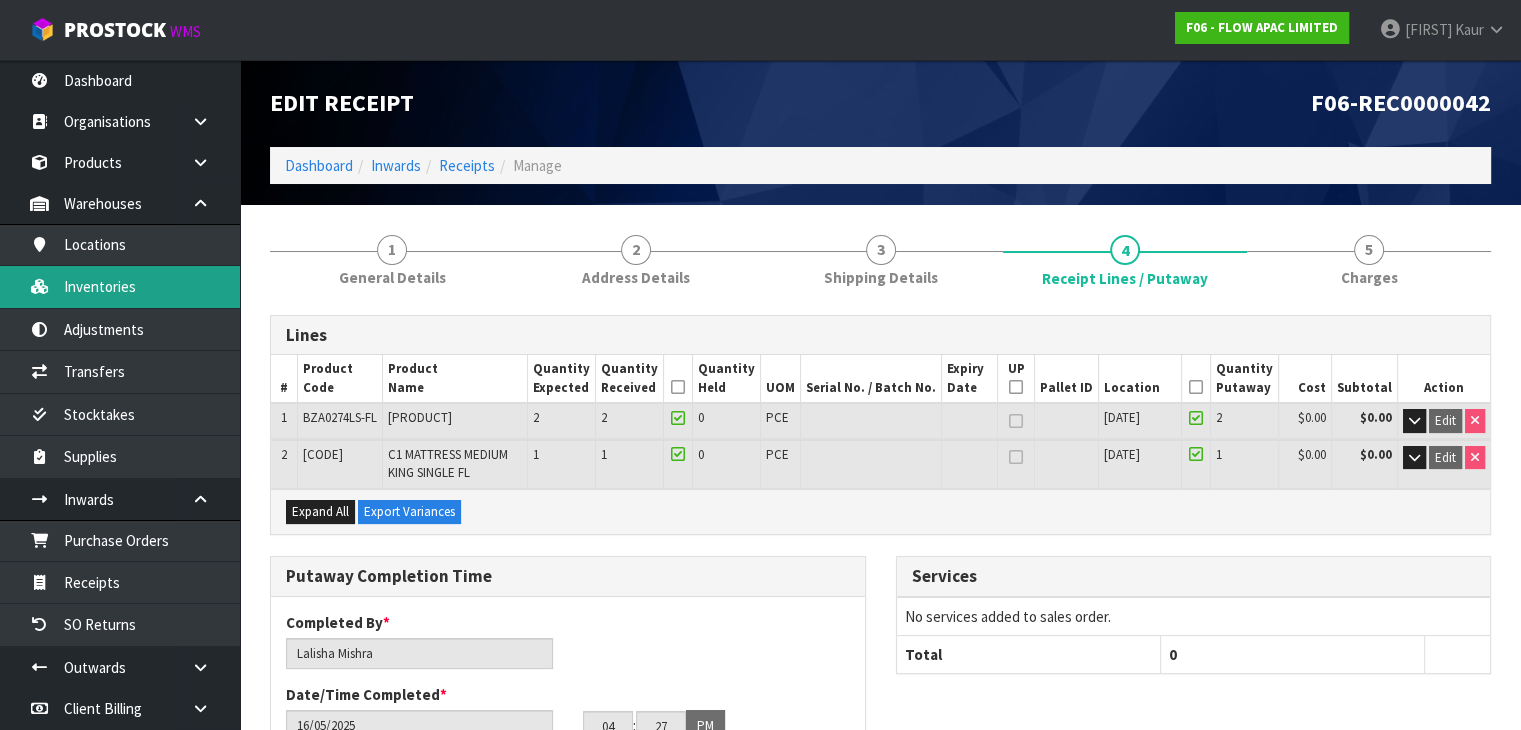 click on "Inventories" at bounding box center (120, 286) 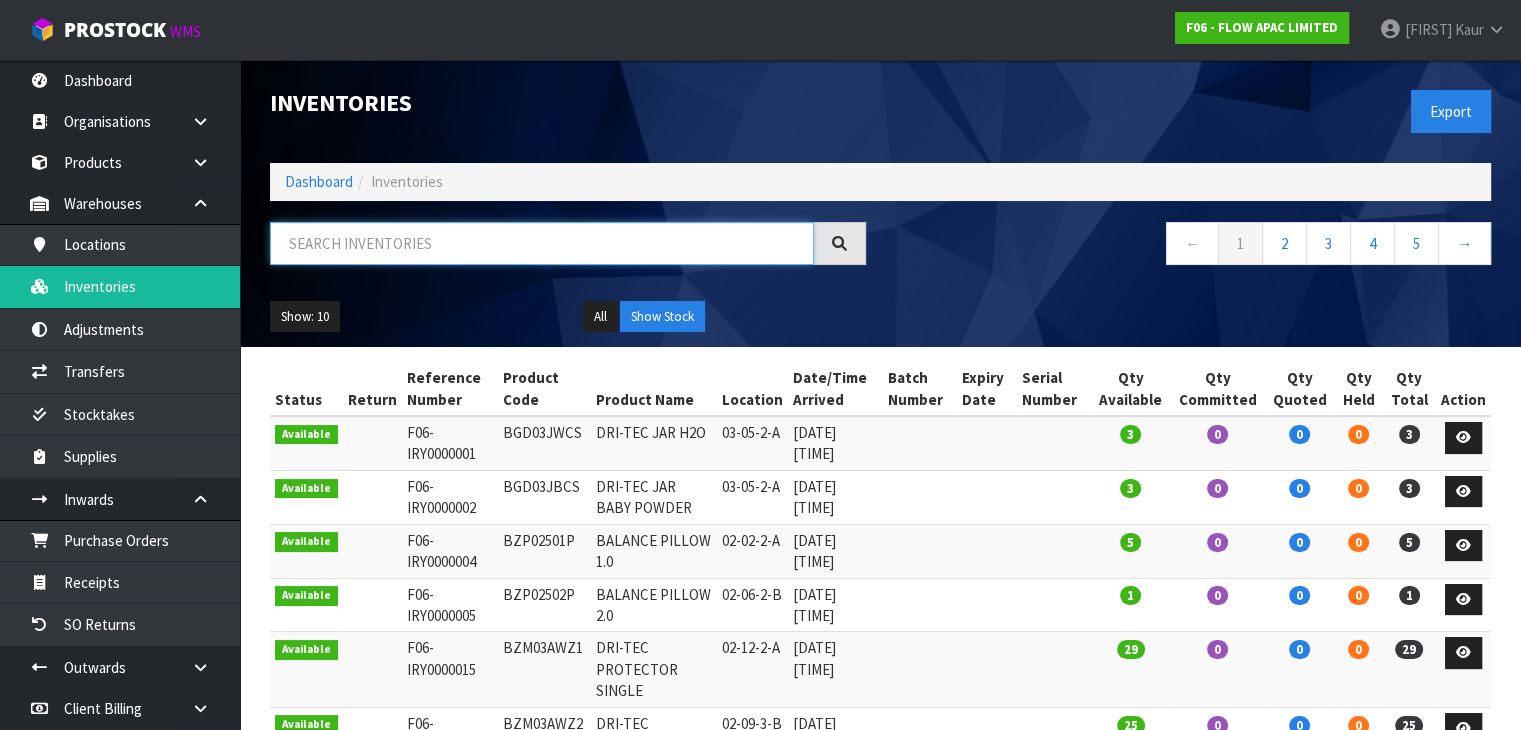 click at bounding box center [542, 243] 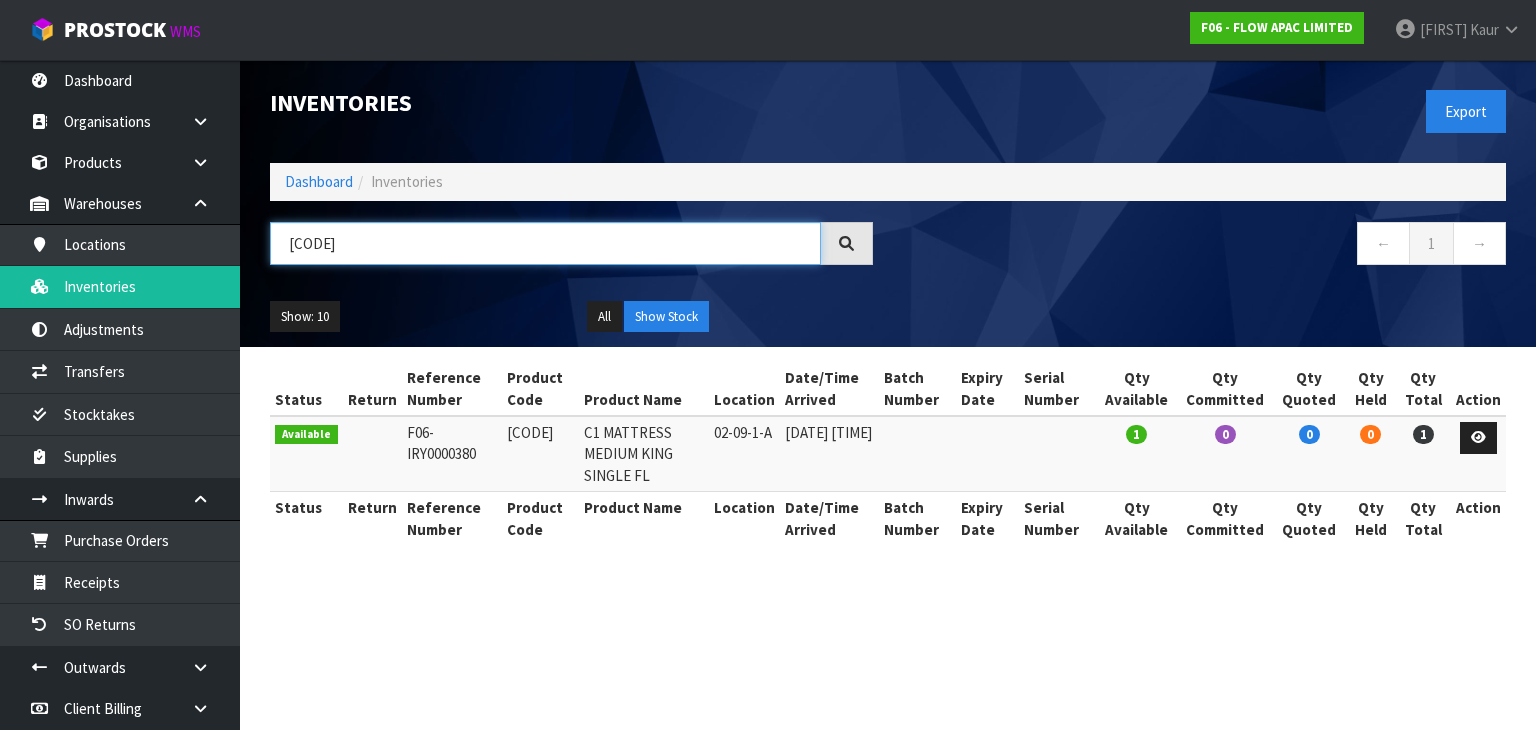 drag, startPoint x: 354, startPoint y: 246, endPoint x: 241, endPoint y: 326, distance: 138.45216 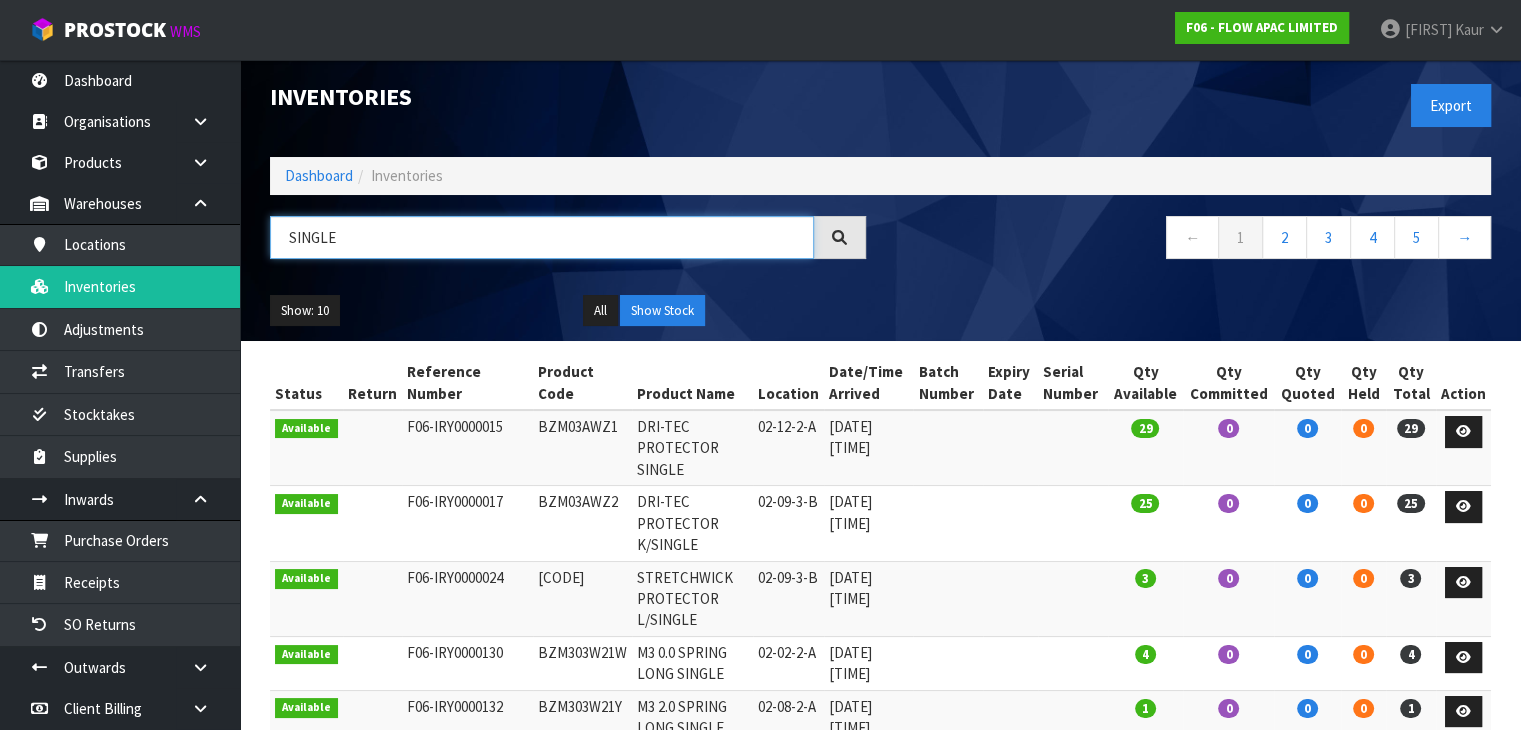 scroll, scrollTop: 0, scrollLeft: 0, axis: both 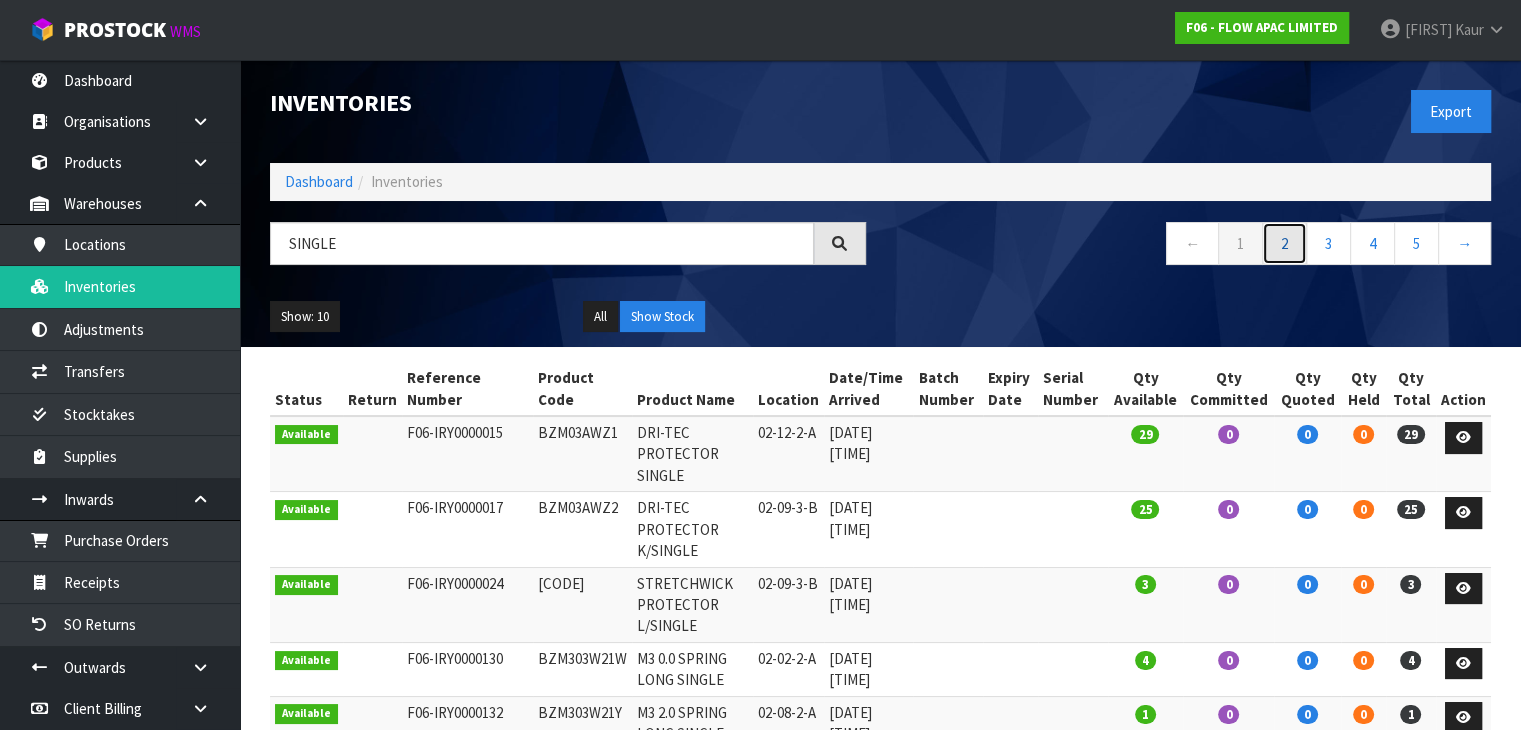 click on "2" at bounding box center (1284, 243) 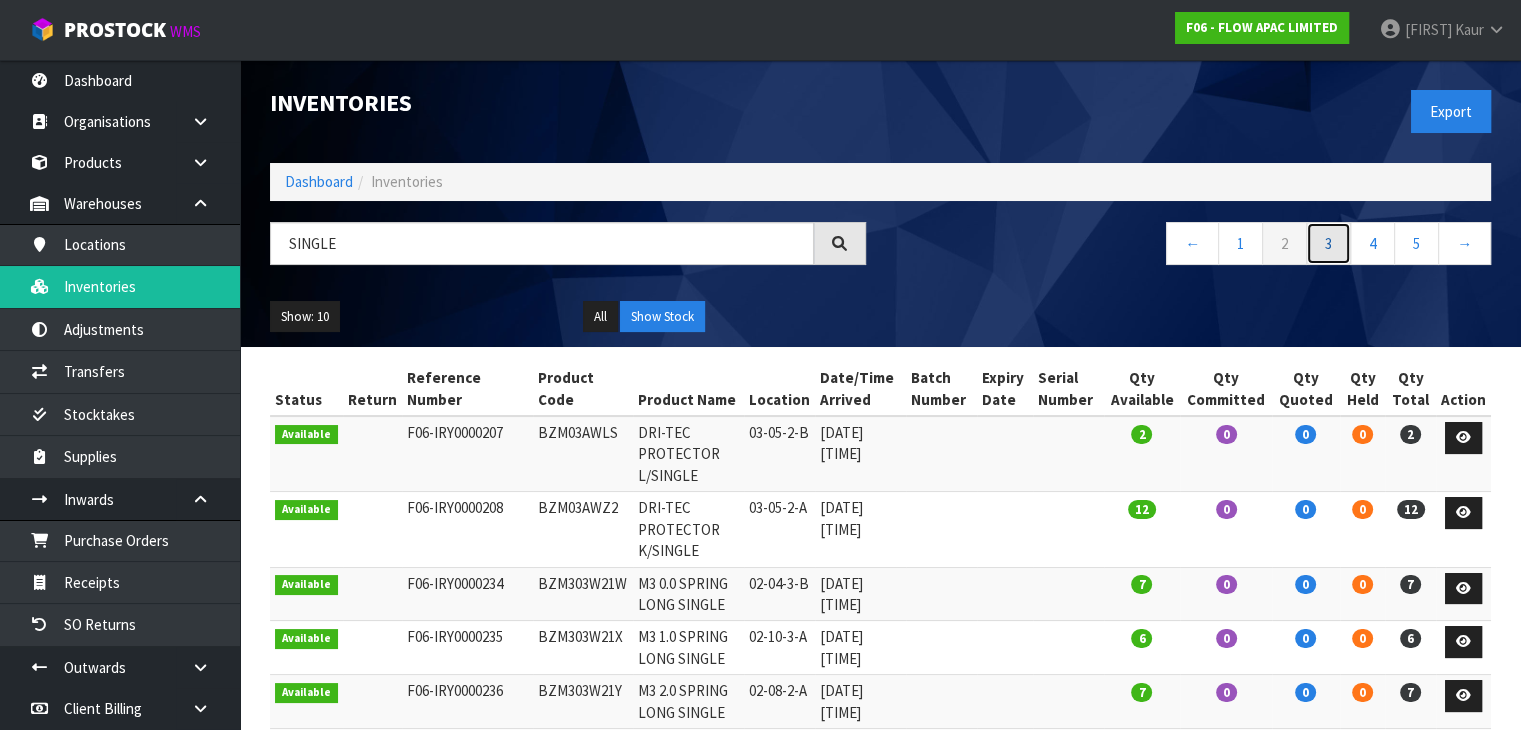 click on "3" at bounding box center [1328, 243] 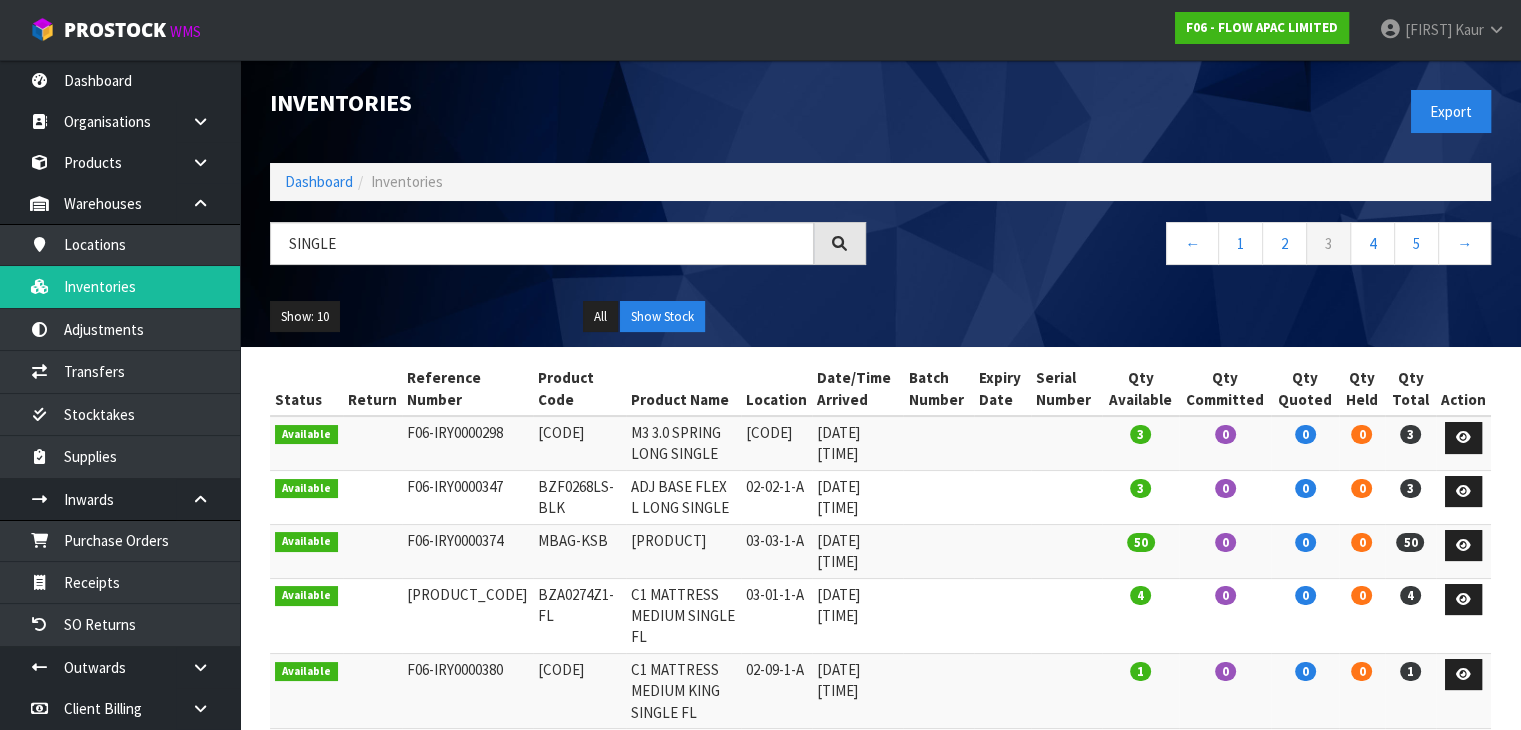 click on "C1 MATTRESS MEDIUM KING SINGLE FL" at bounding box center [683, 690] 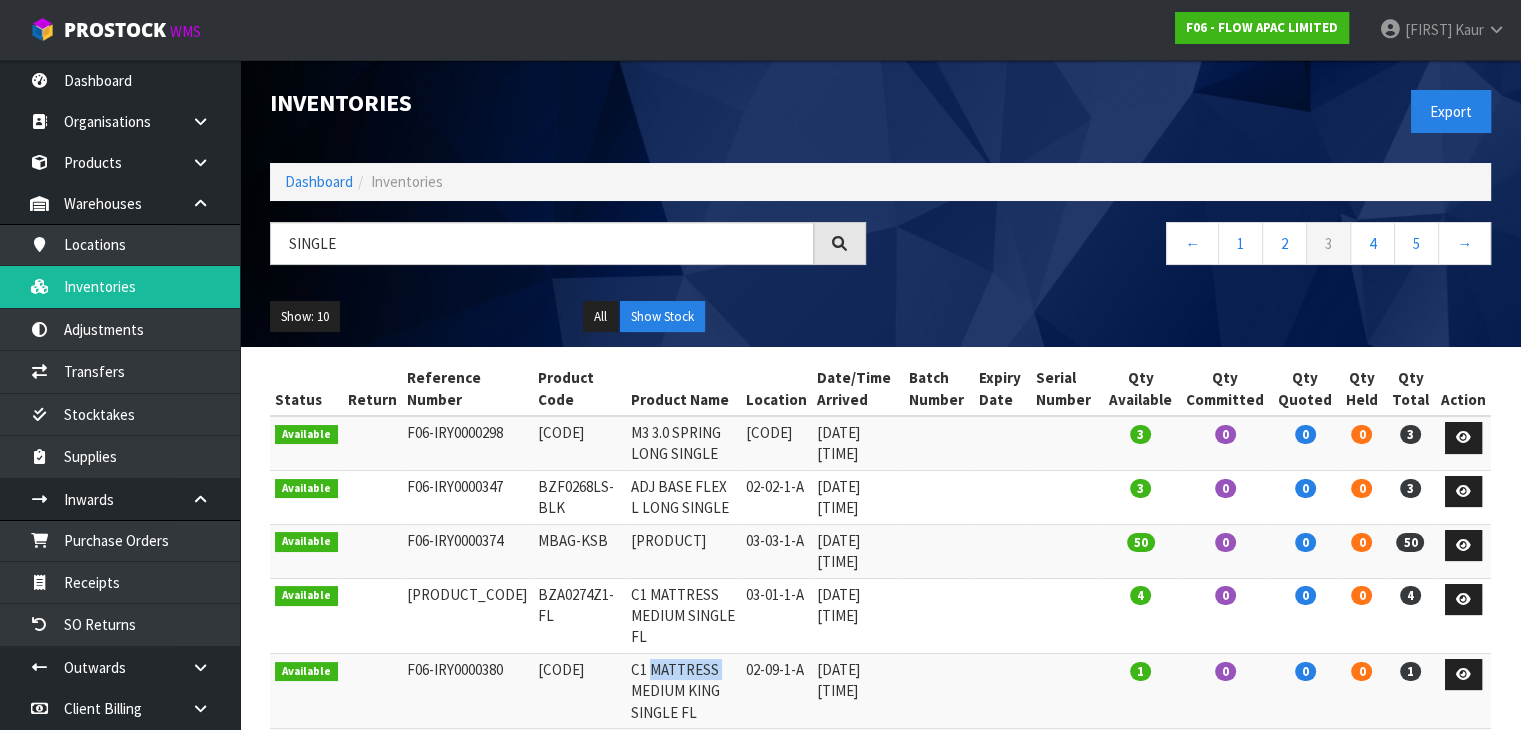 click on "C1 MATTRESS MEDIUM KING SINGLE FL" at bounding box center (683, 690) 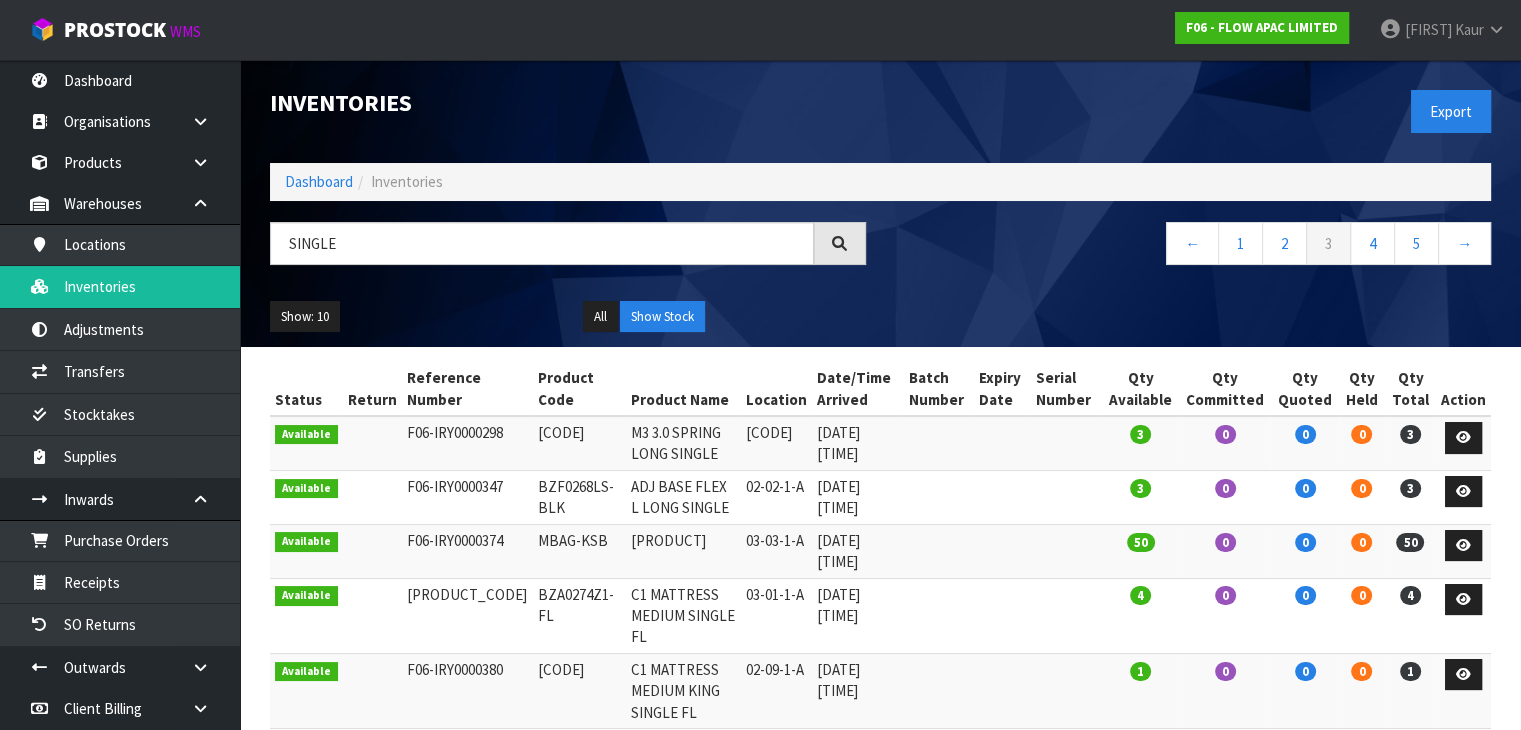 click on "Inventories
Export
Dashboard Inventories
SINGLE
←
1 2 3 4 5
→
Show: 10
5
10
25
50
All
Show Stock" at bounding box center (880, 203) 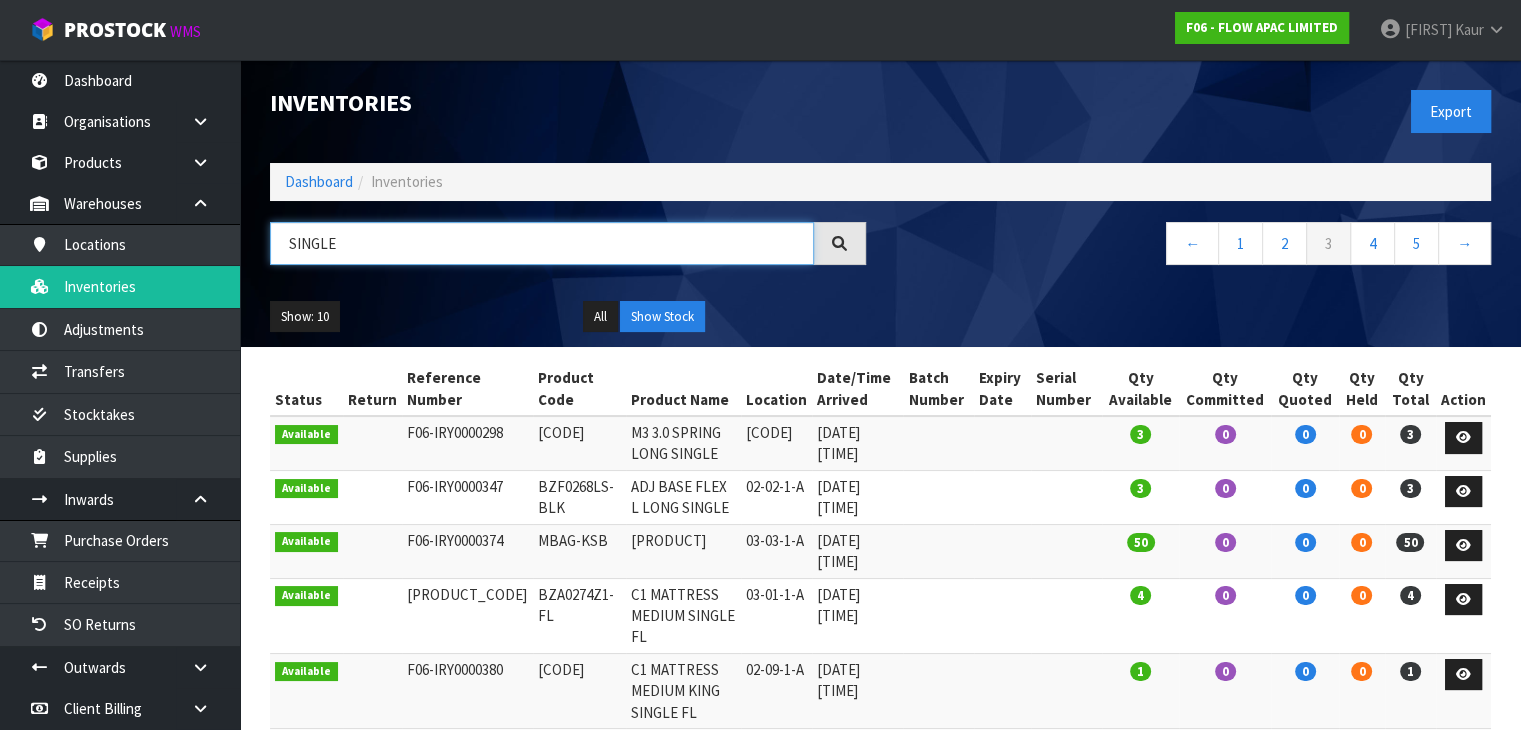 click on "SINGLE" at bounding box center [542, 243] 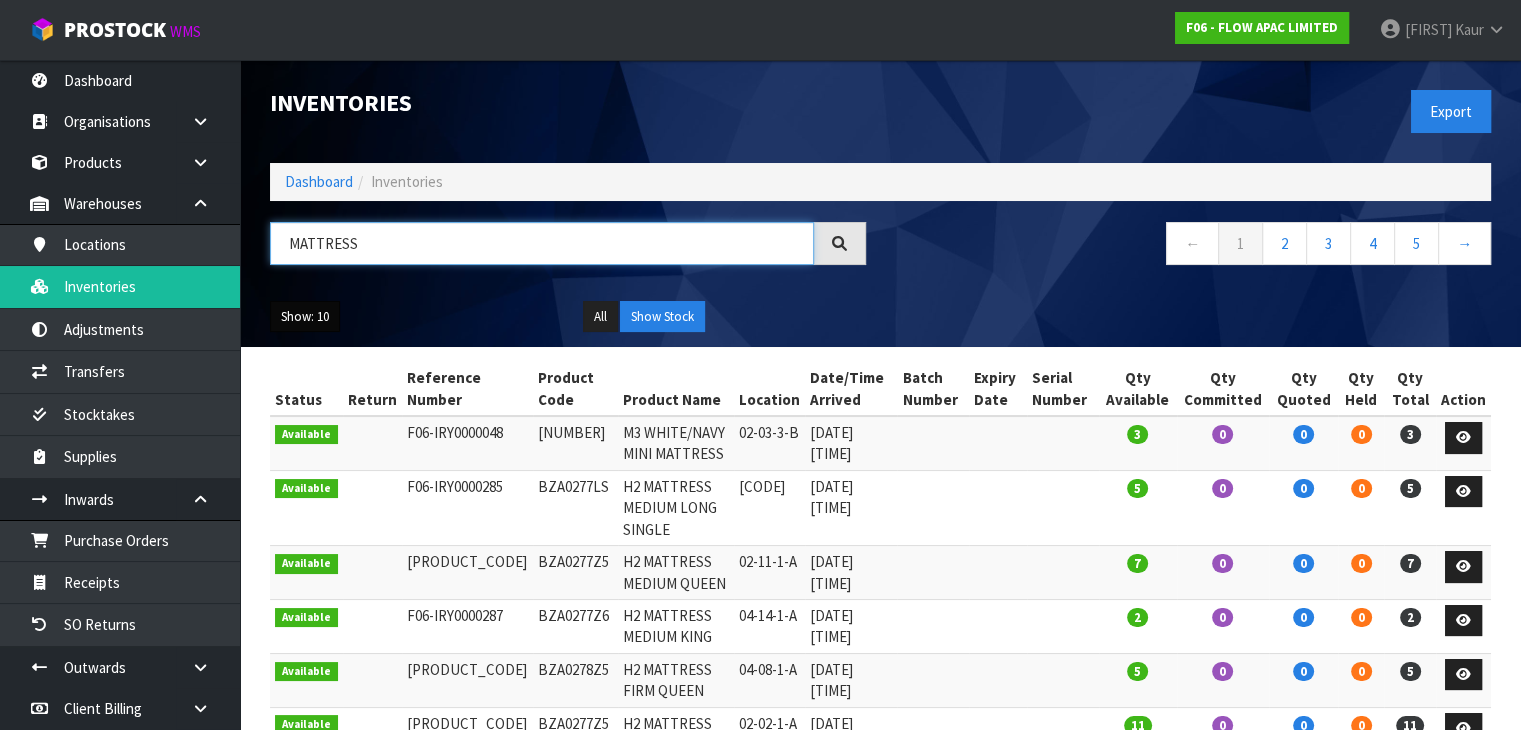 type on "MATTRESS" 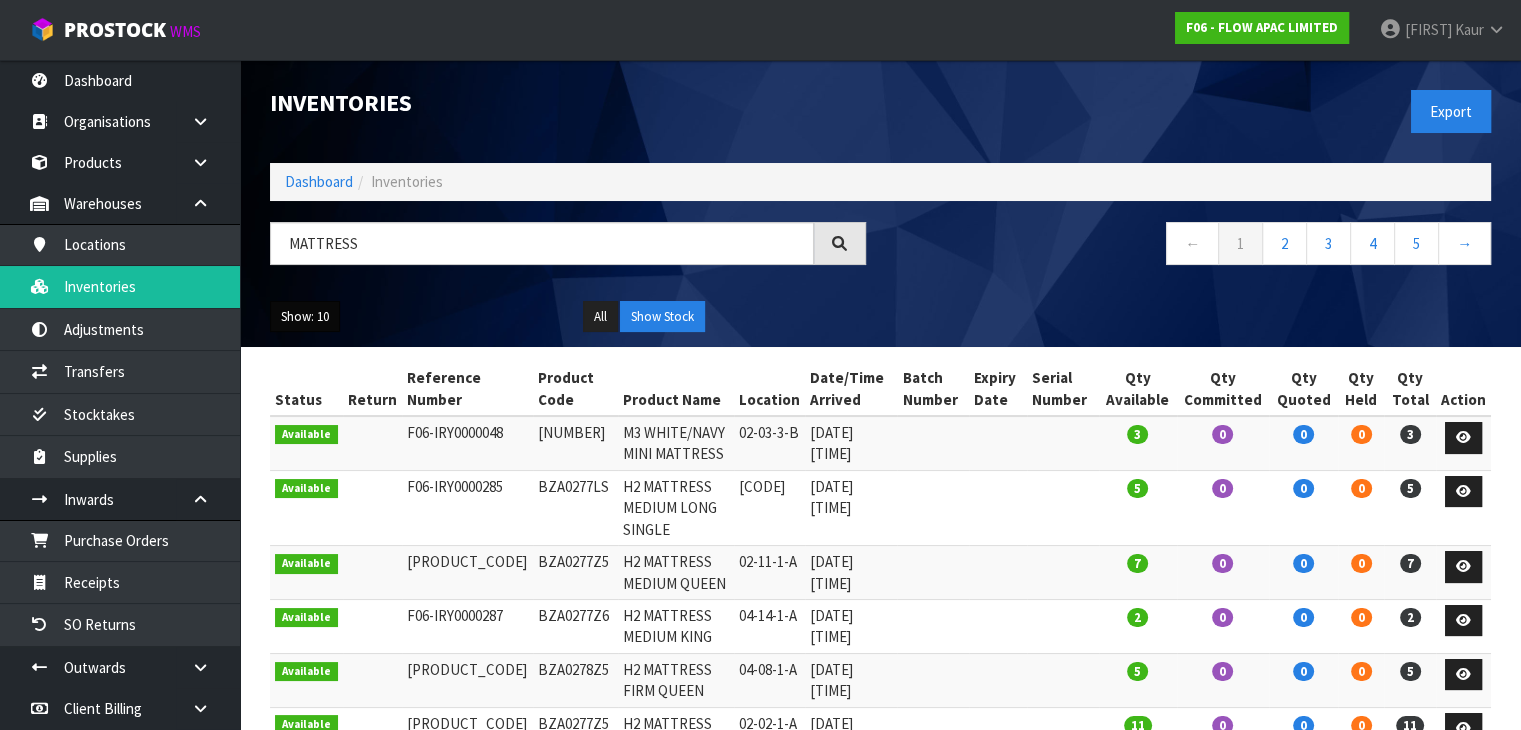 click on "Show: 10" at bounding box center [305, 317] 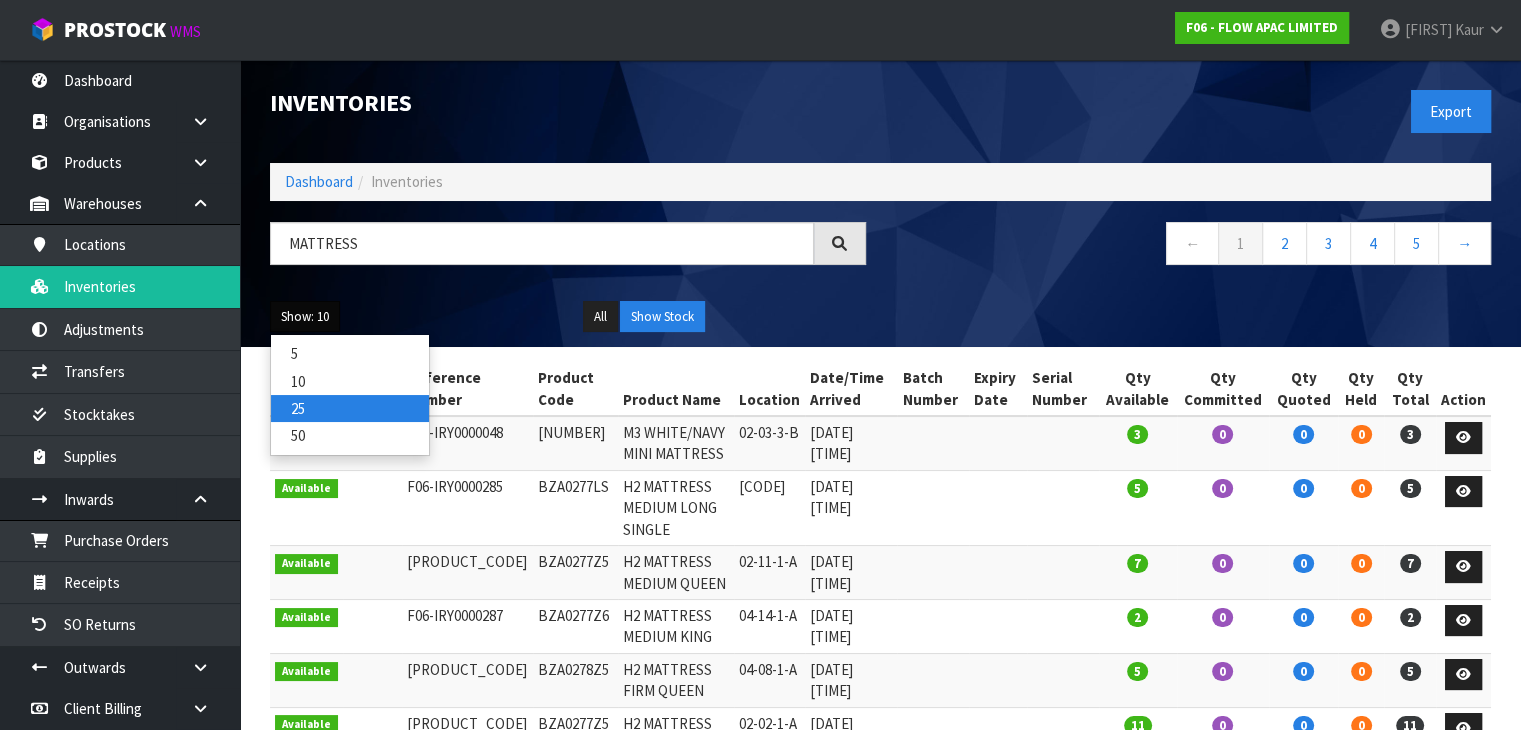 click on "25" at bounding box center [350, 408] 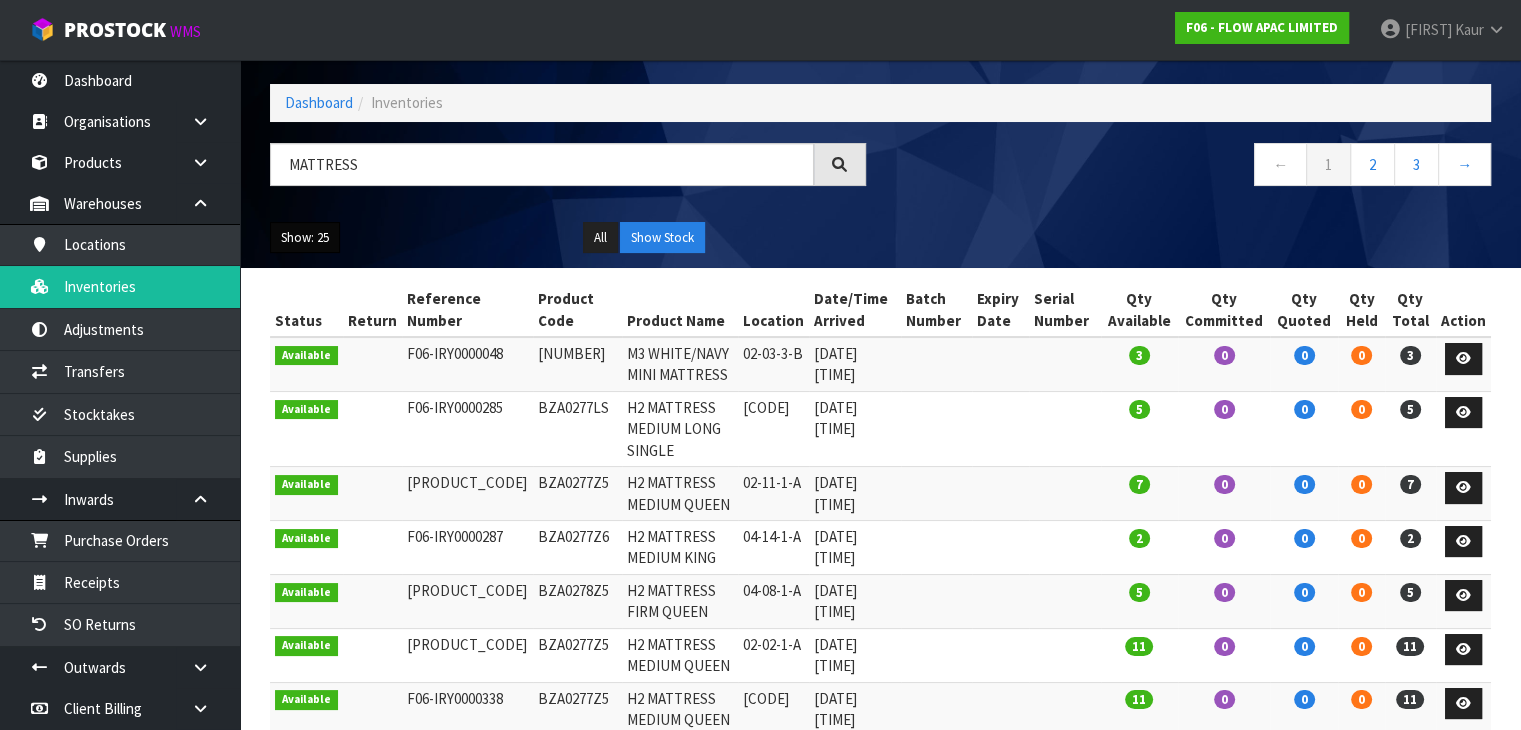 scroll, scrollTop: 0, scrollLeft: 0, axis: both 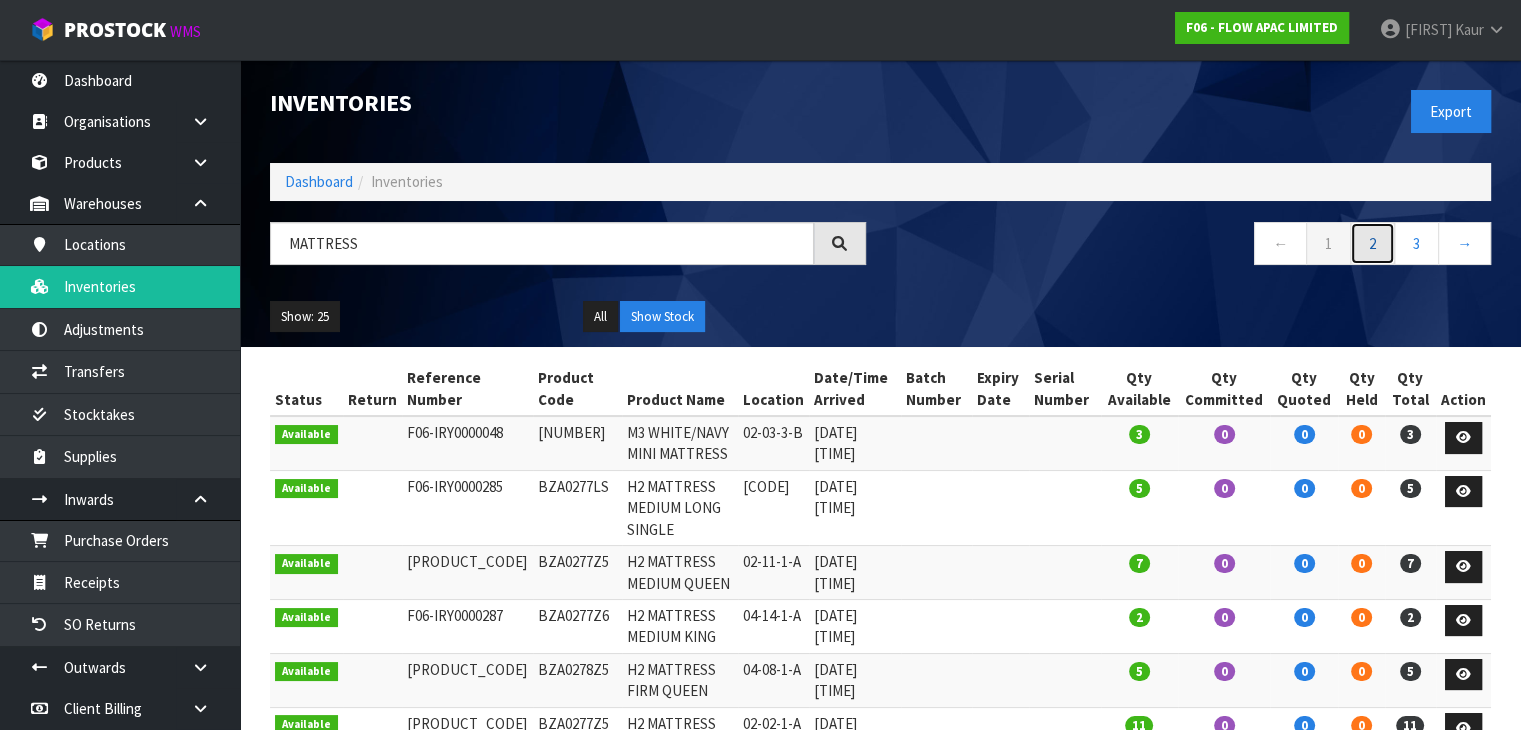 click on "2" at bounding box center (1372, 243) 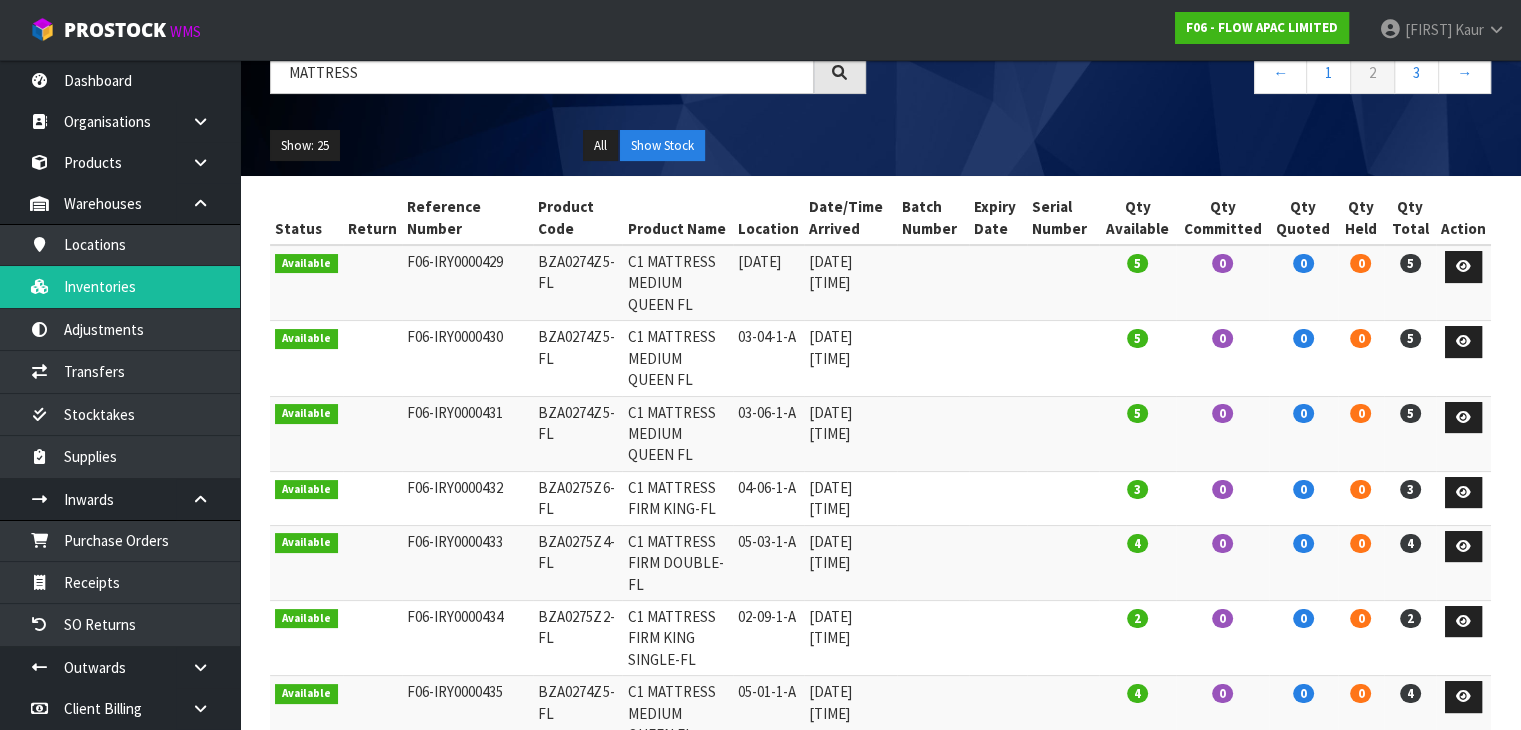 scroll, scrollTop: 164, scrollLeft: 0, axis: vertical 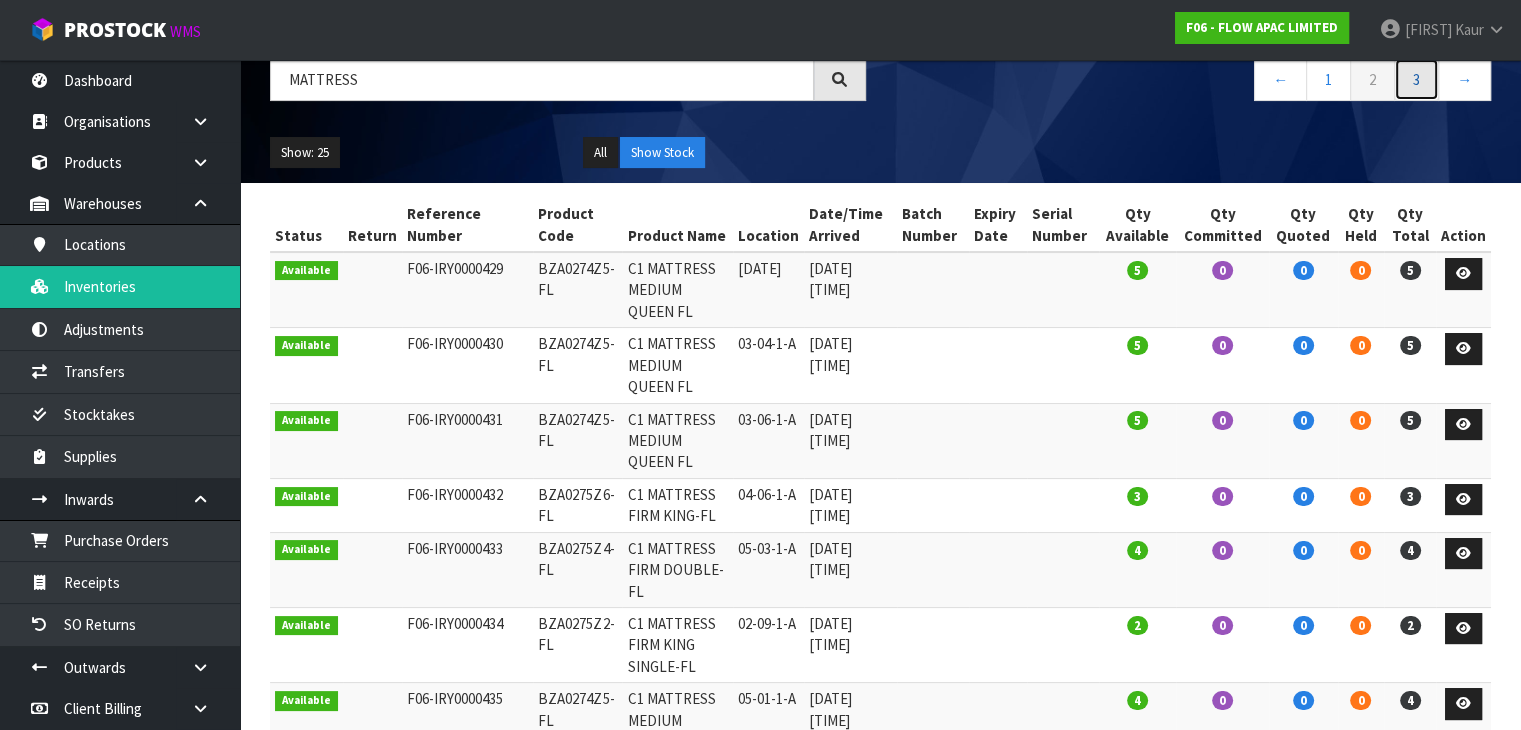 click on "3" at bounding box center [1416, 79] 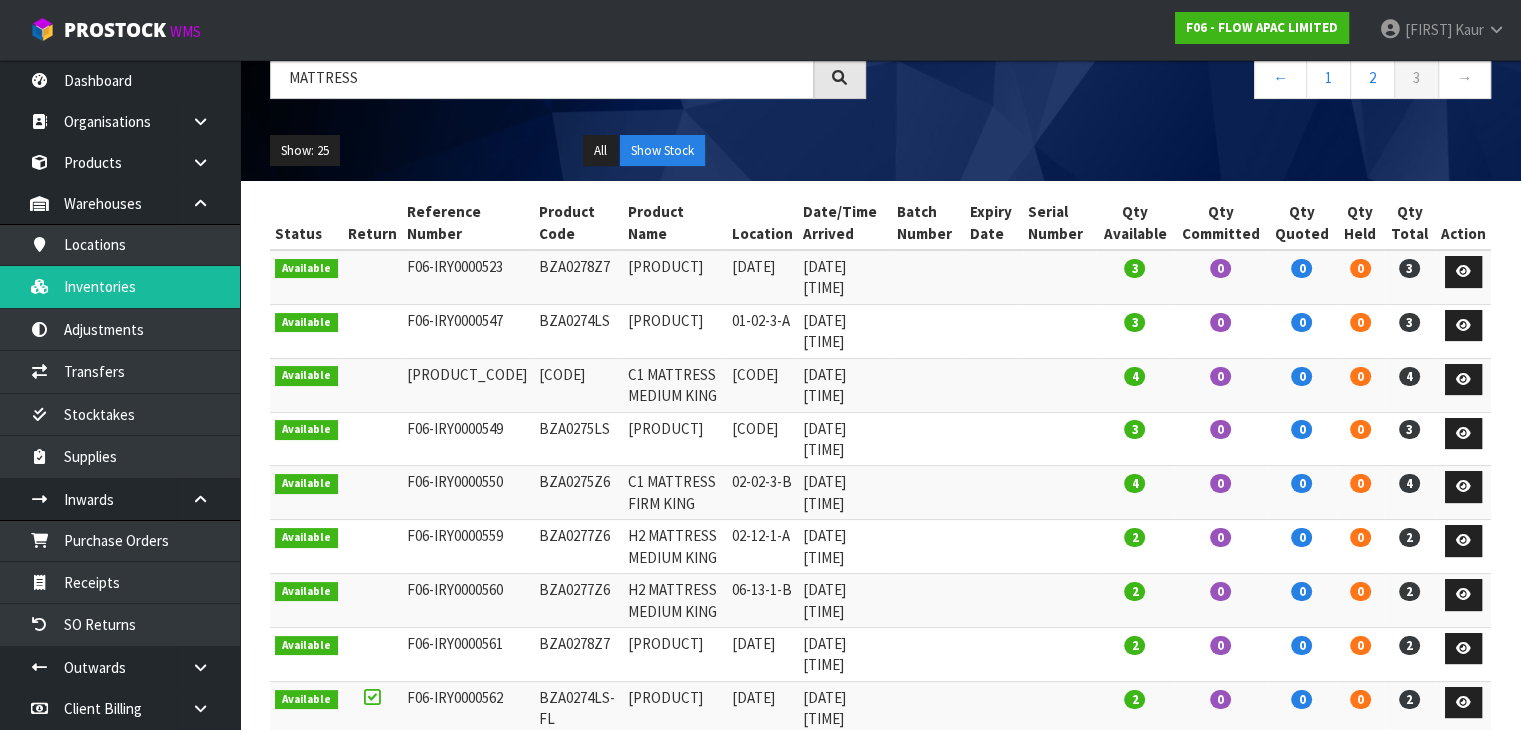 scroll, scrollTop: 162, scrollLeft: 0, axis: vertical 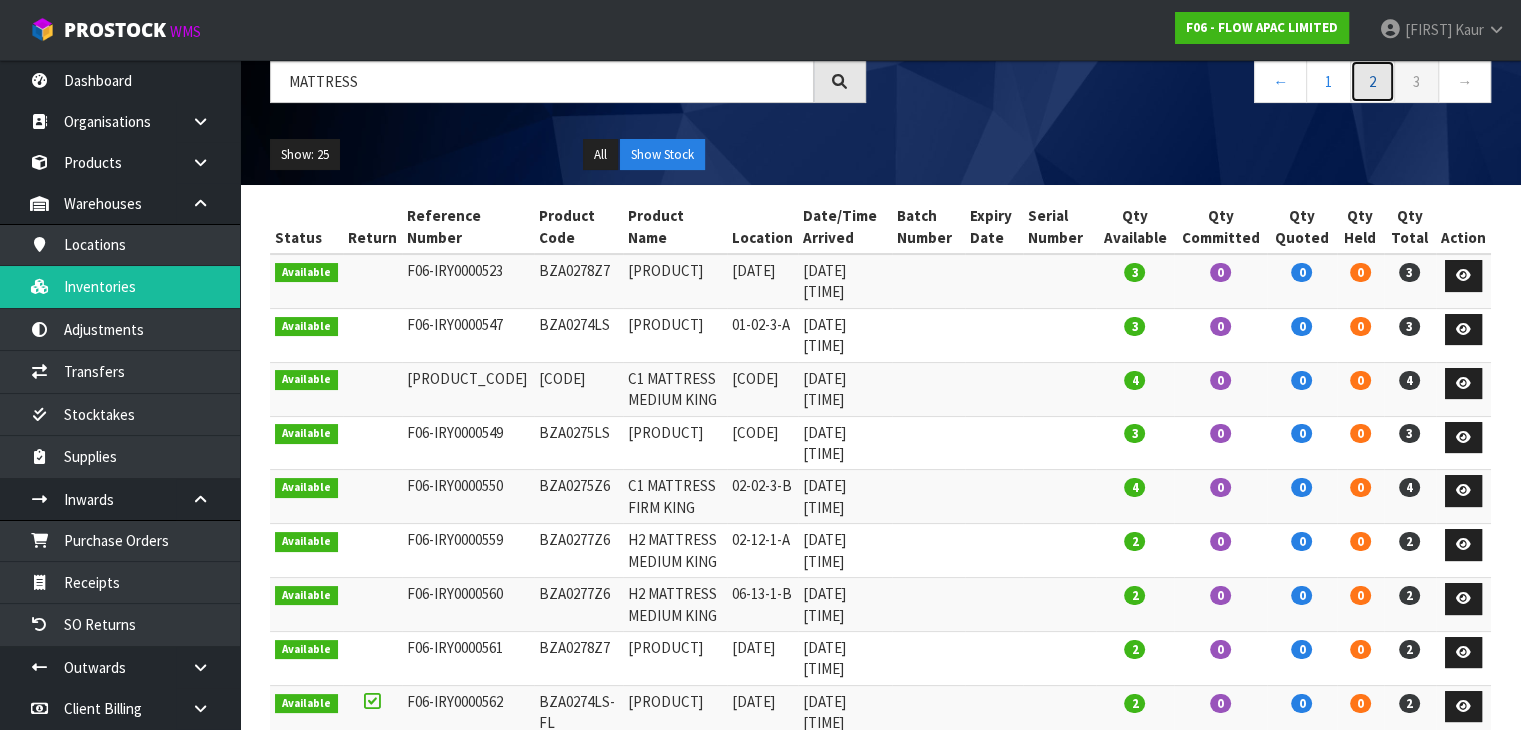 click on "2" at bounding box center (1372, 81) 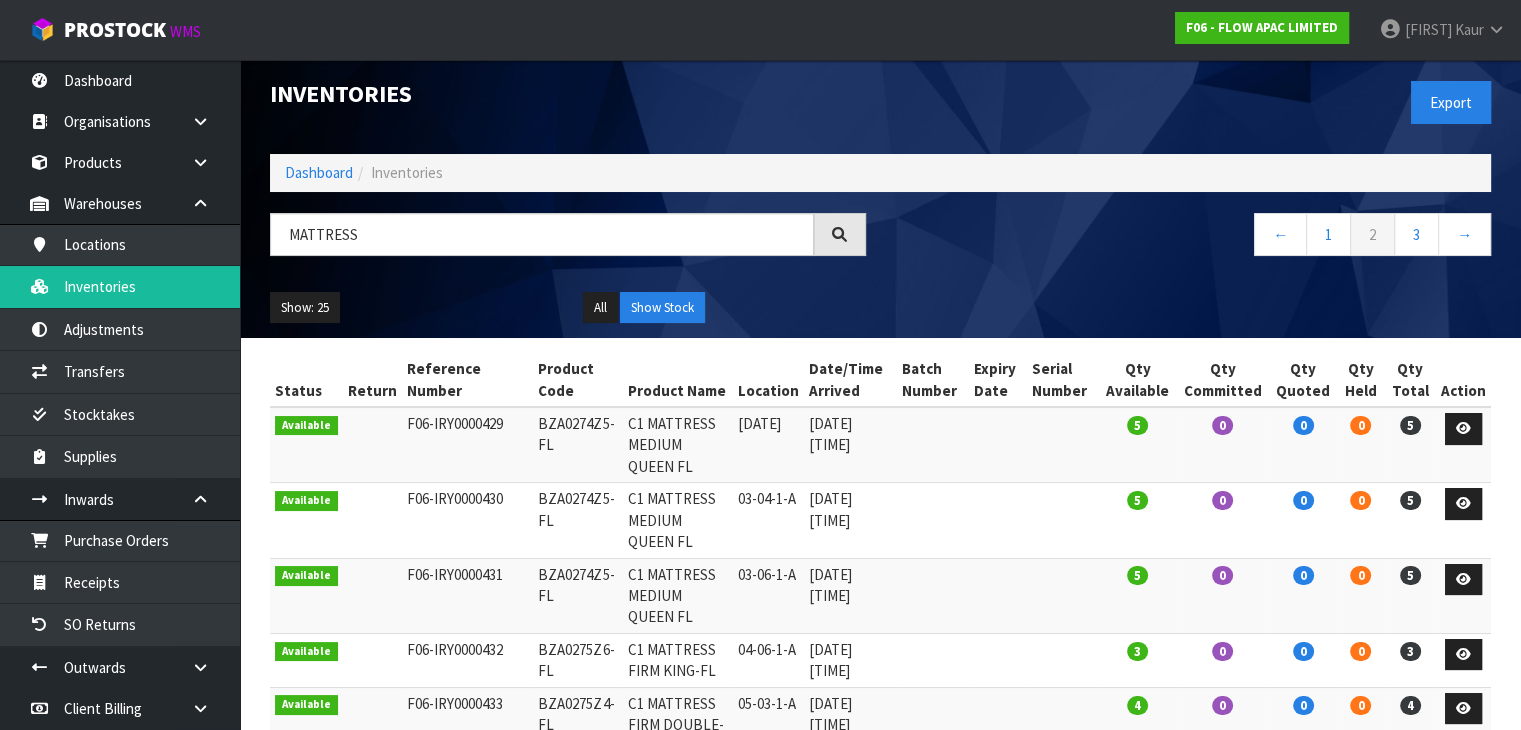 scroll, scrollTop: 5, scrollLeft: 0, axis: vertical 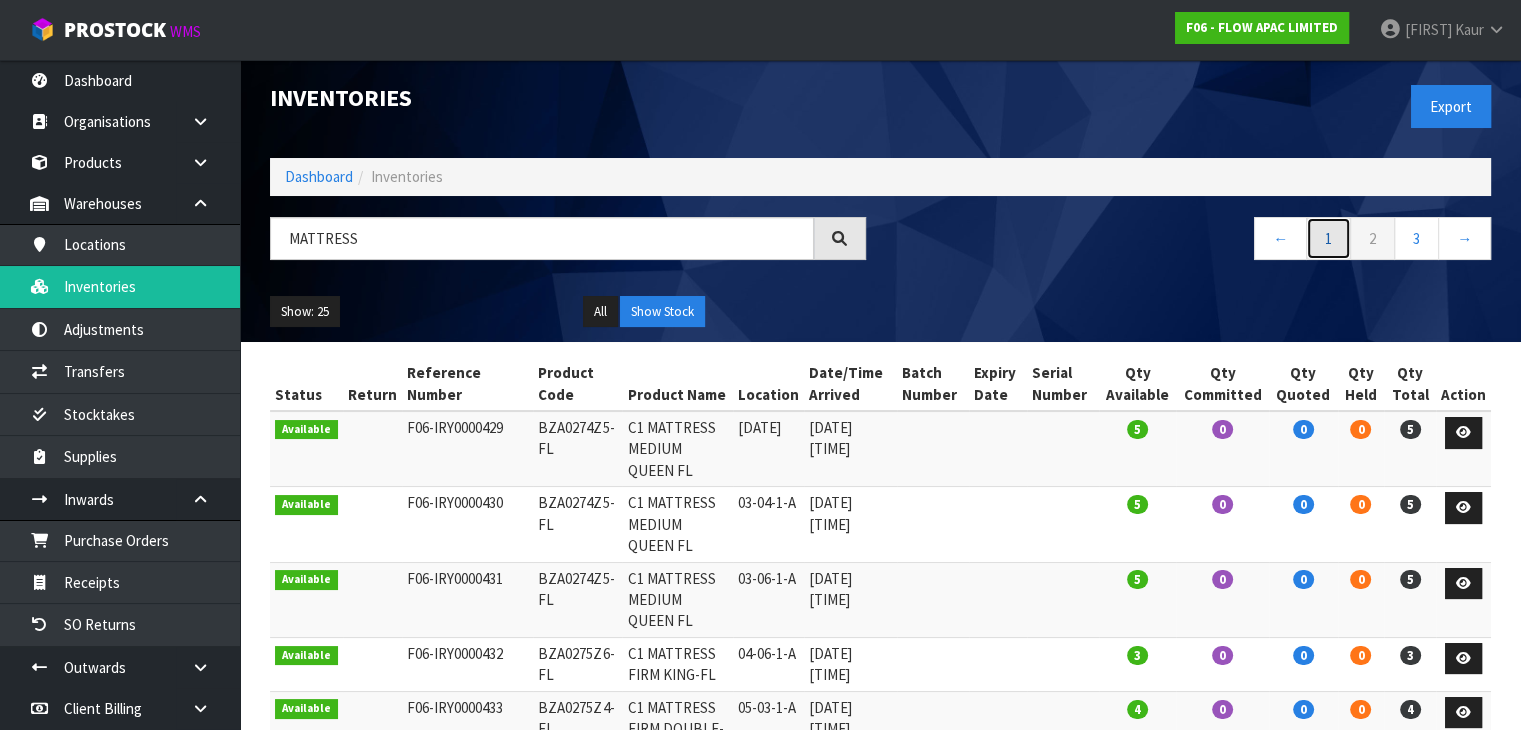 click on "1" at bounding box center [1328, 238] 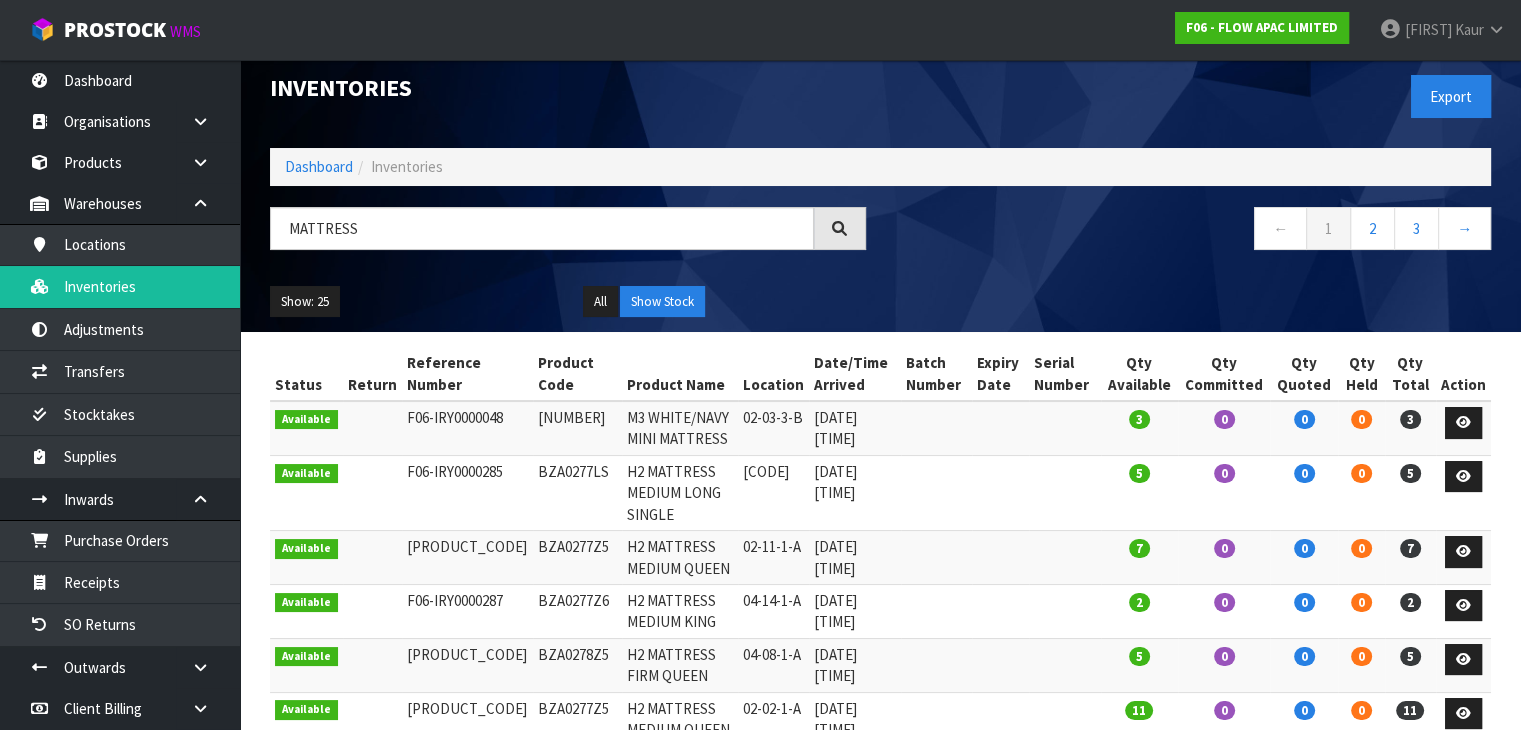 scroll, scrollTop: 0, scrollLeft: 0, axis: both 